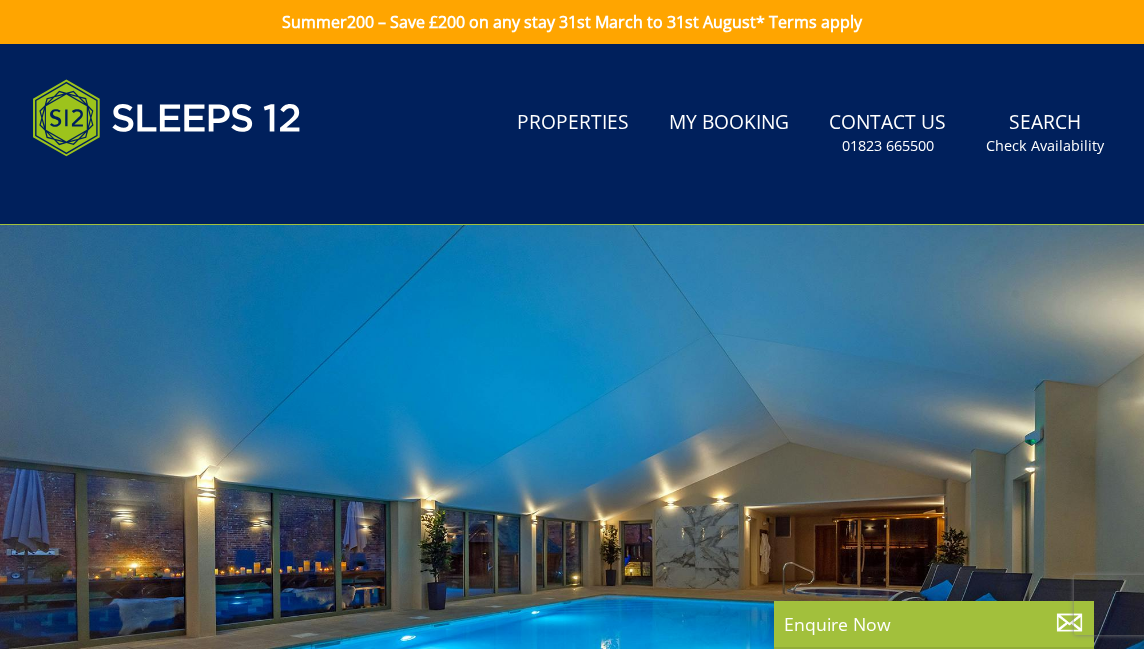 scroll, scrollTop: 0, scrollLeft: 0, axis: both 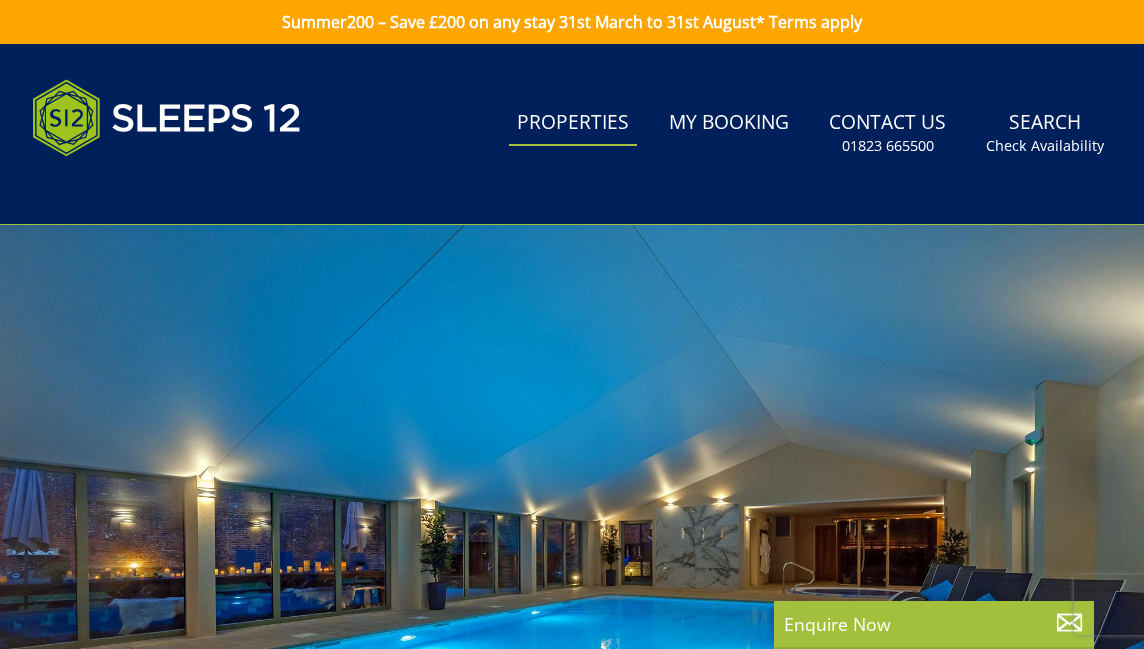 click on "Properties" at bounding box center [573, 123] 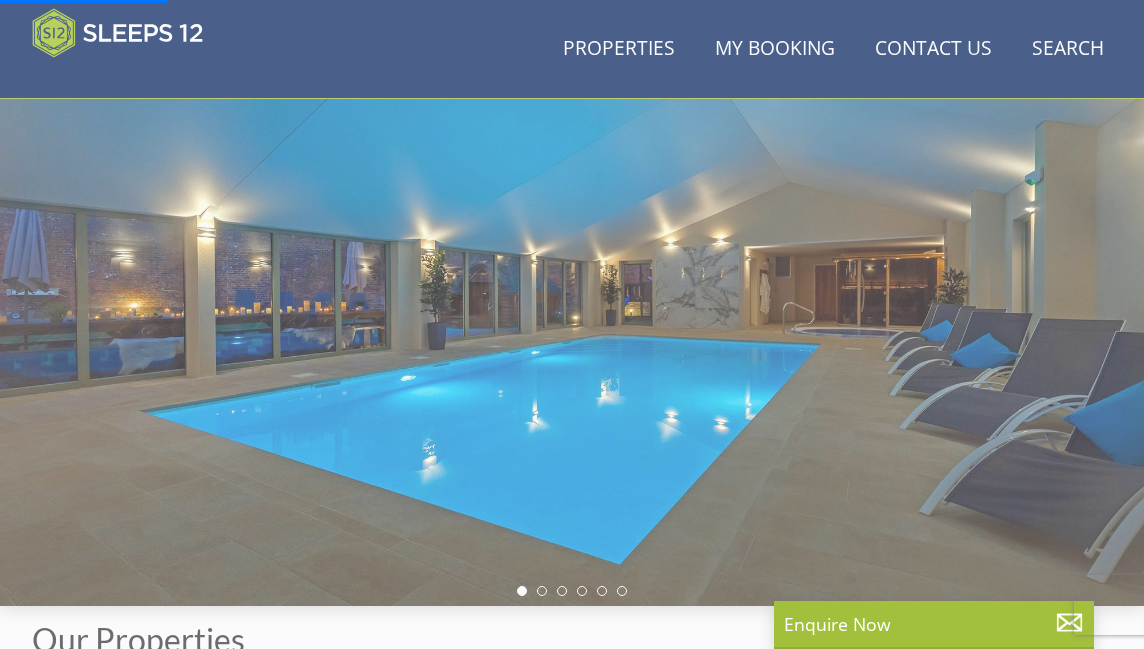 scroll, scrollTop: 255, scrollLeft: 0, axis: vertical 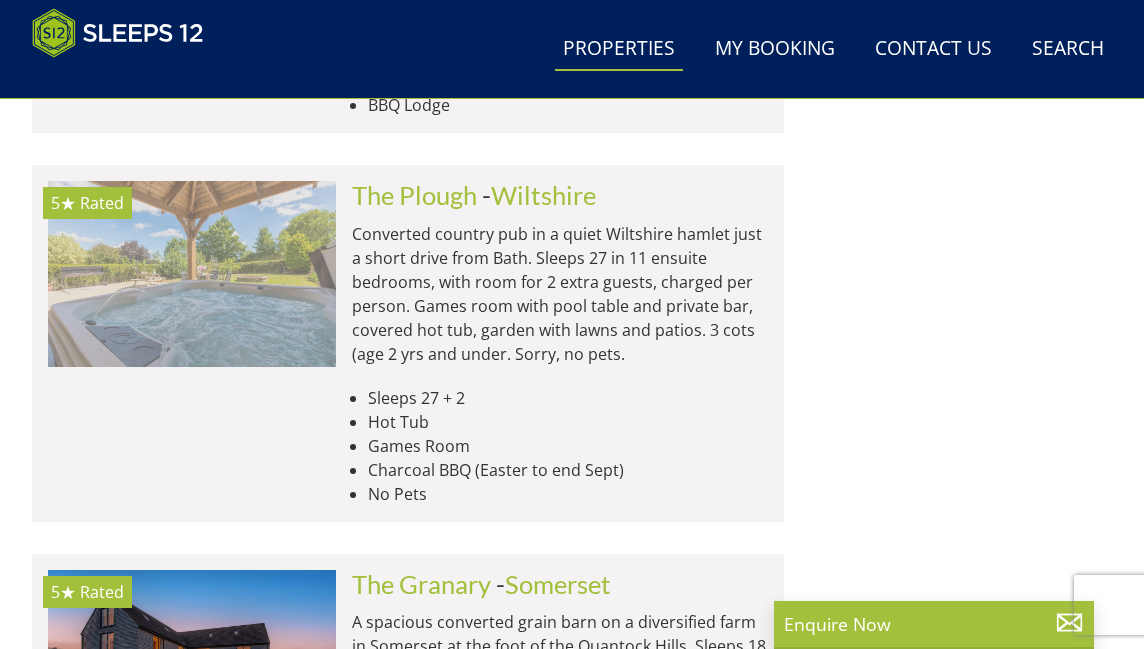 click at bounding box center [192, 274] 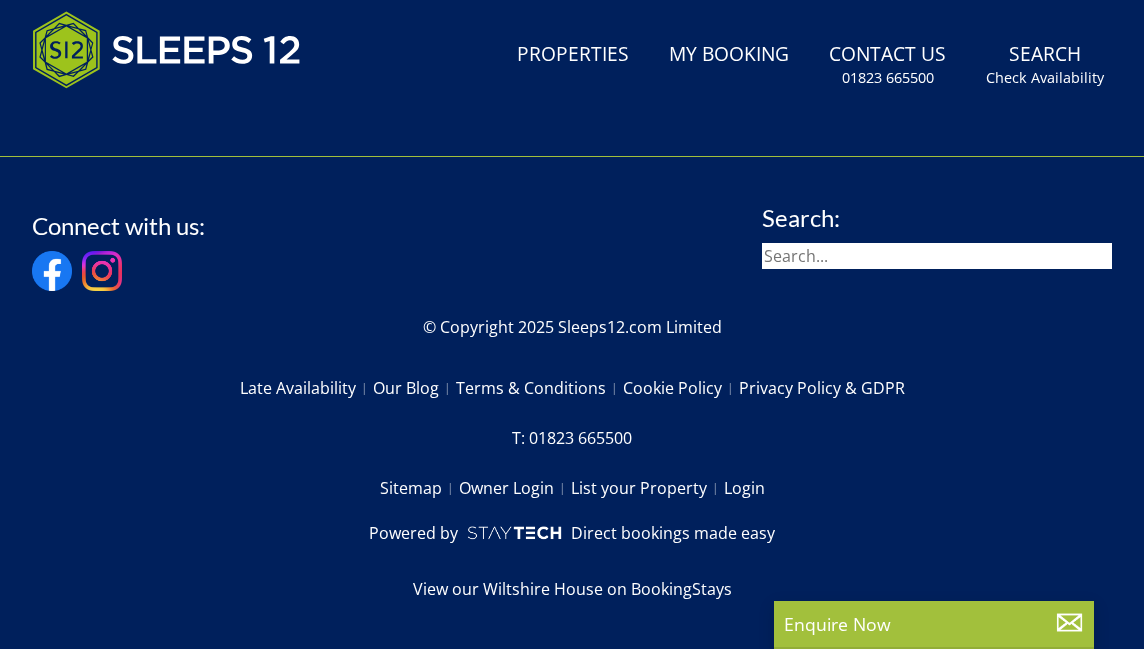 scroll, scrollTop: 0, scrollLeft: 0, axis: both 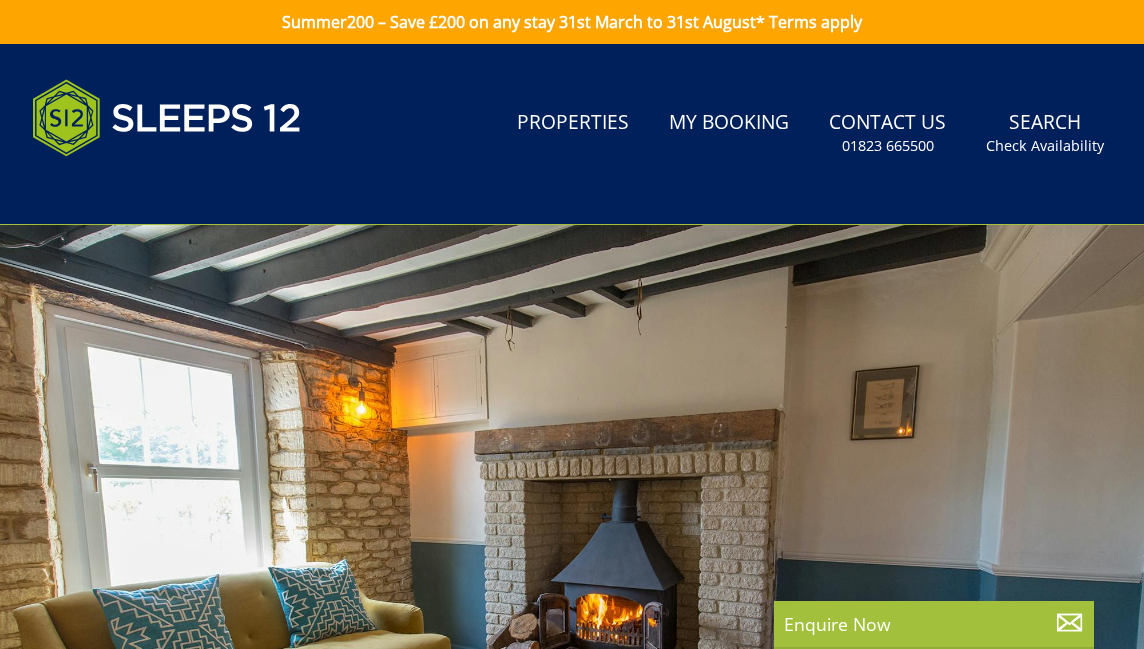 click at bounding box center [572, 545] 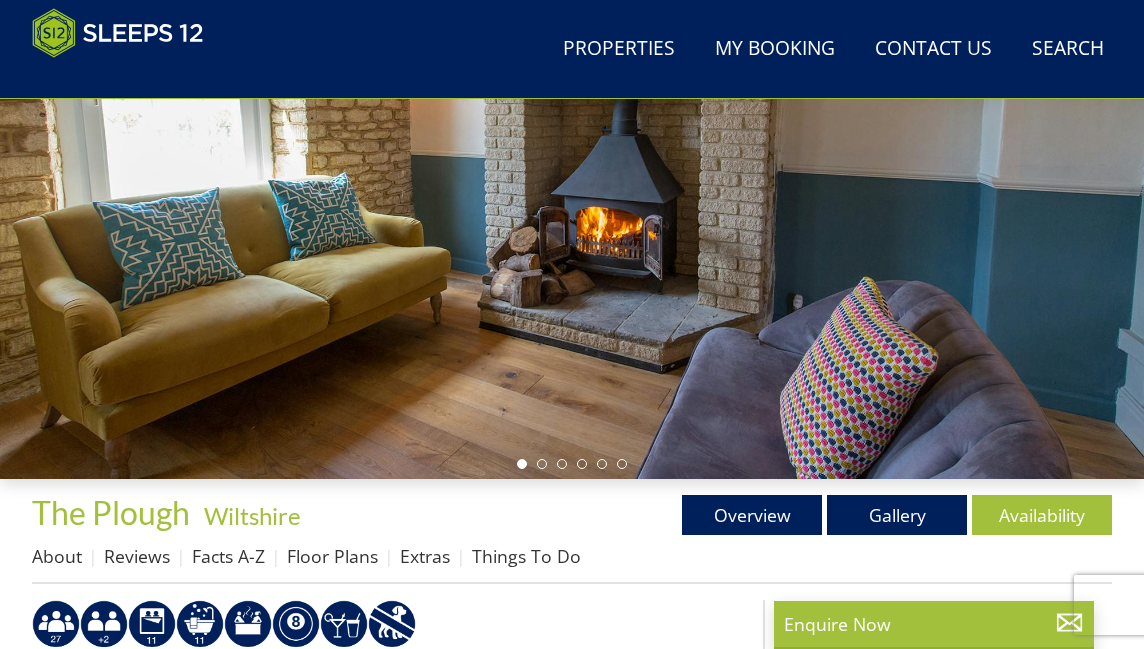 scroll, scrollTop: 333, scrollLeft: 0, axis: vertical 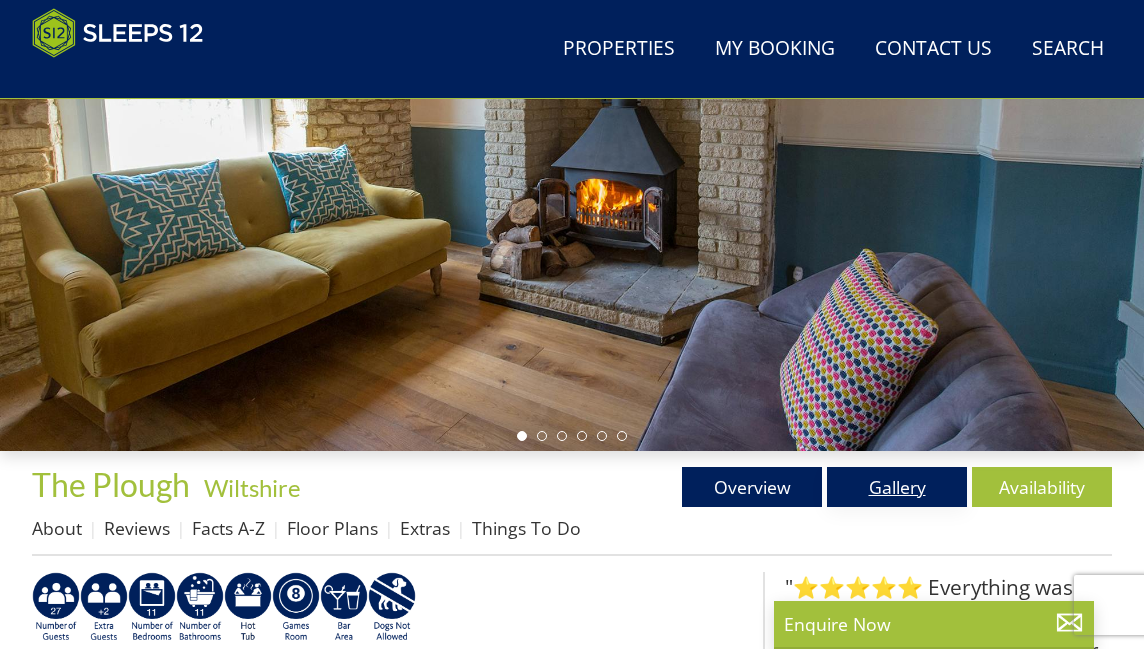click on "Gallery" at bounding box center [897, 487] 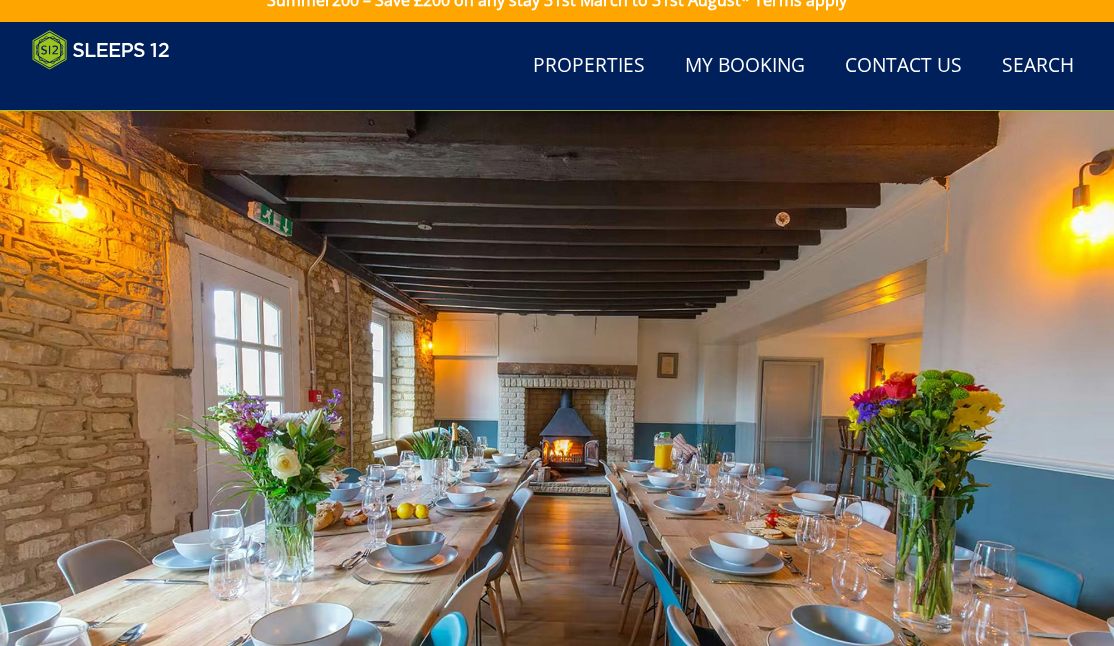 scroll, scrollTop: 0, scrollLeft: 0, axis: both 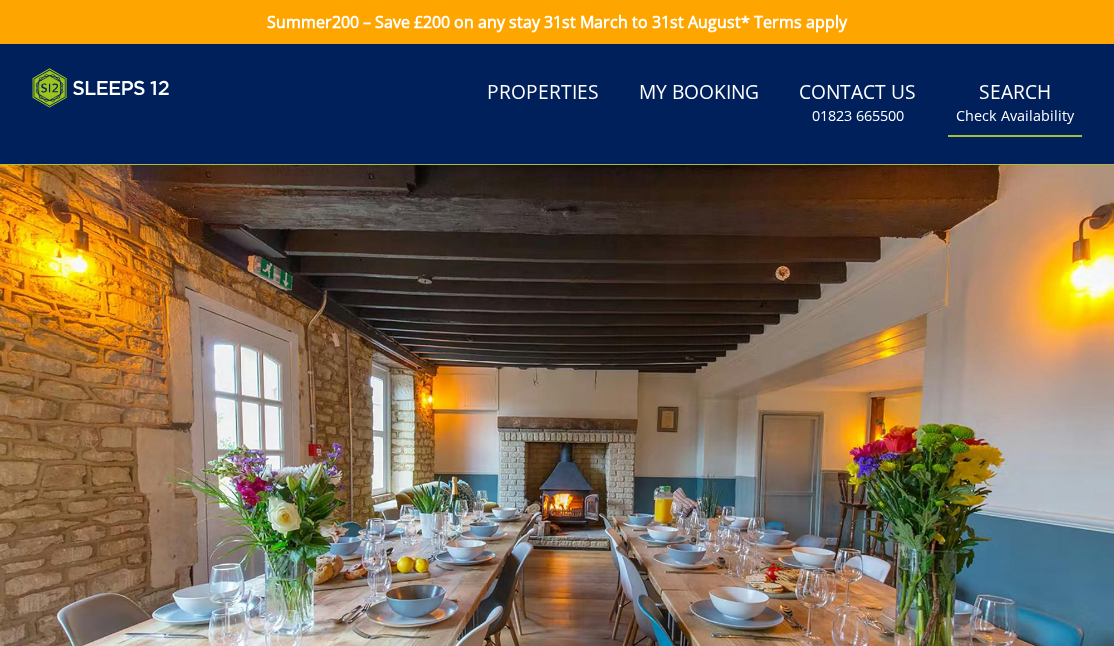 click on "Search  Check Availability" at bounding box center (1015, 103) 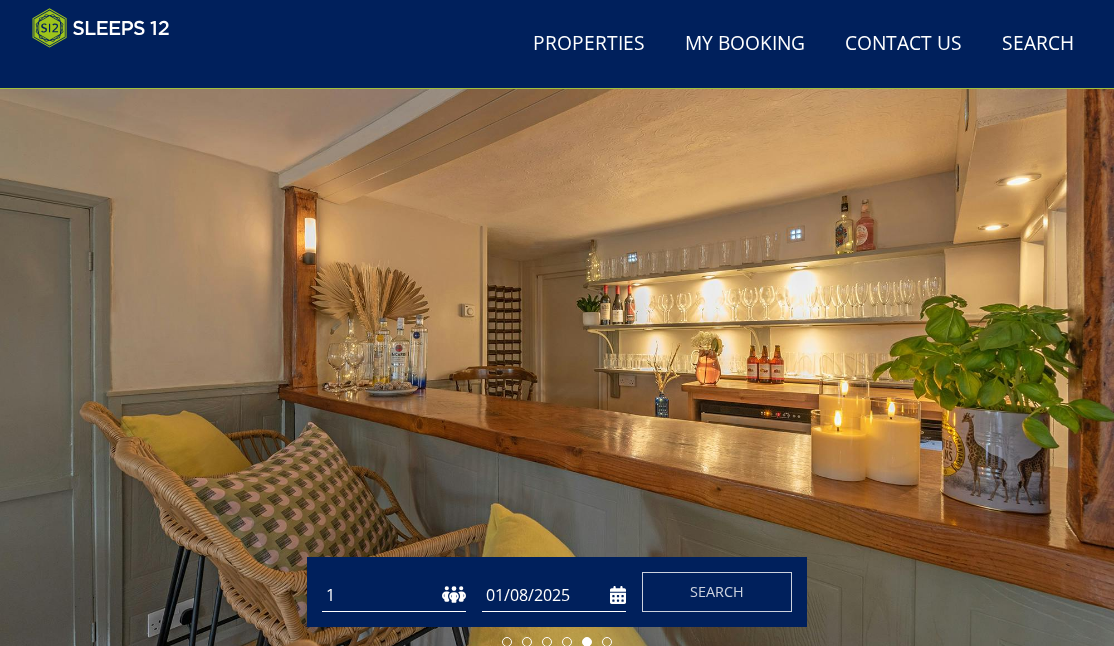 scroll, scrollTop: 0, scrollLeft: 0, axis: both 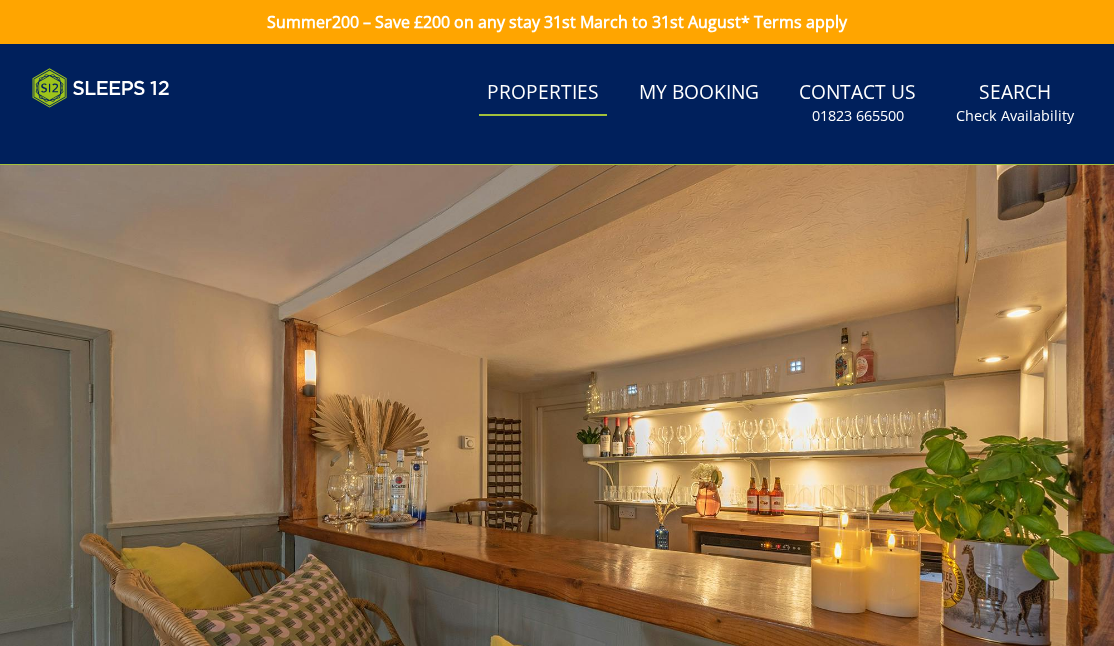 click on "Properties" at bounding box center [543, 93] 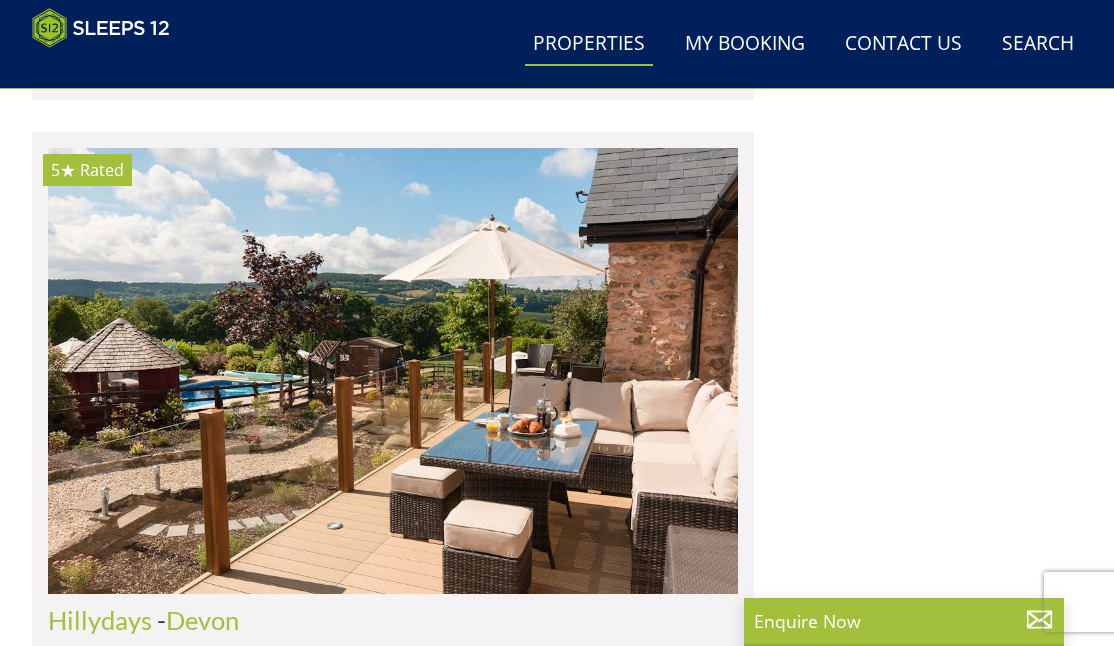 scroll, scrollTop: 4318, scrollLeft: 0, axis: vertical 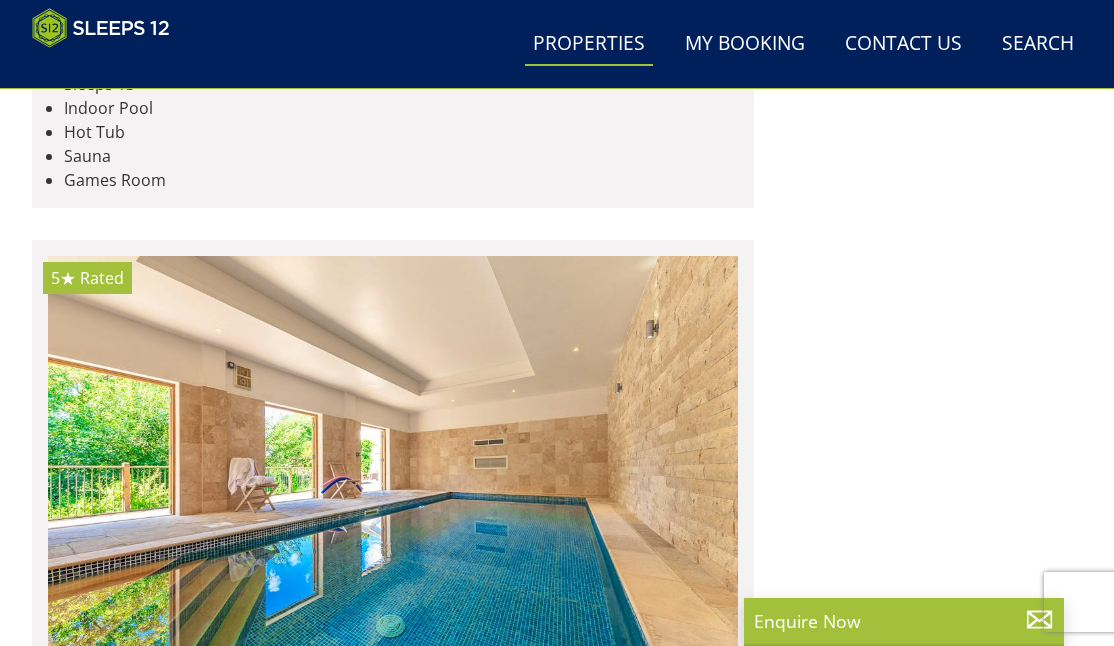 click at bounding box center (393, 2610) 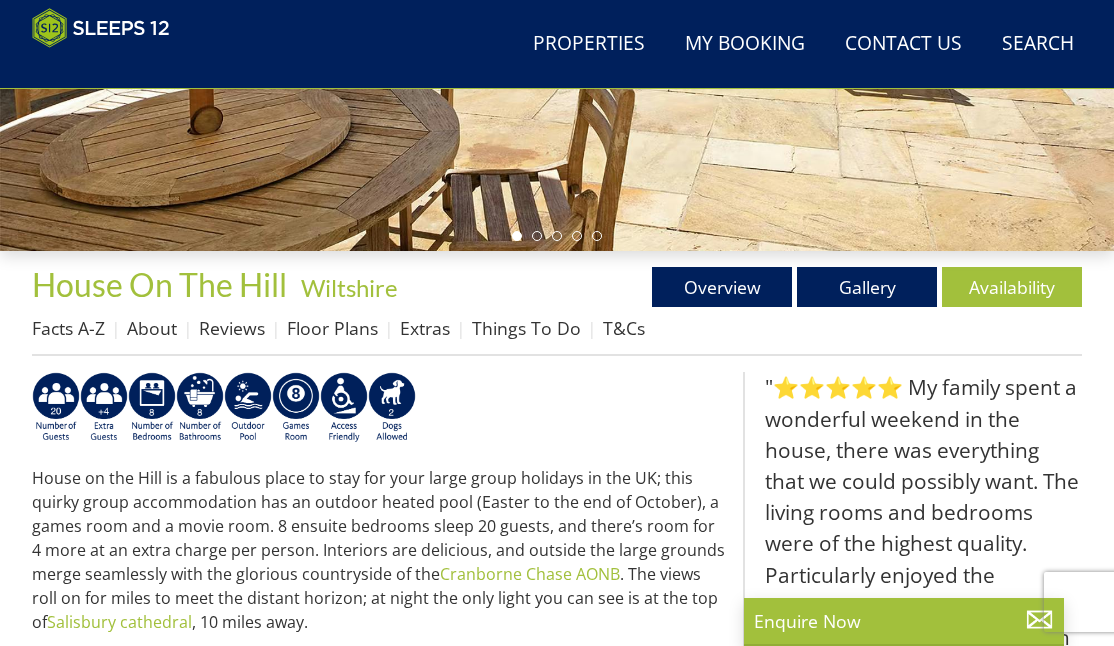 scroll, scrollTop: 530, scrollLeft: 0, axis: vertical 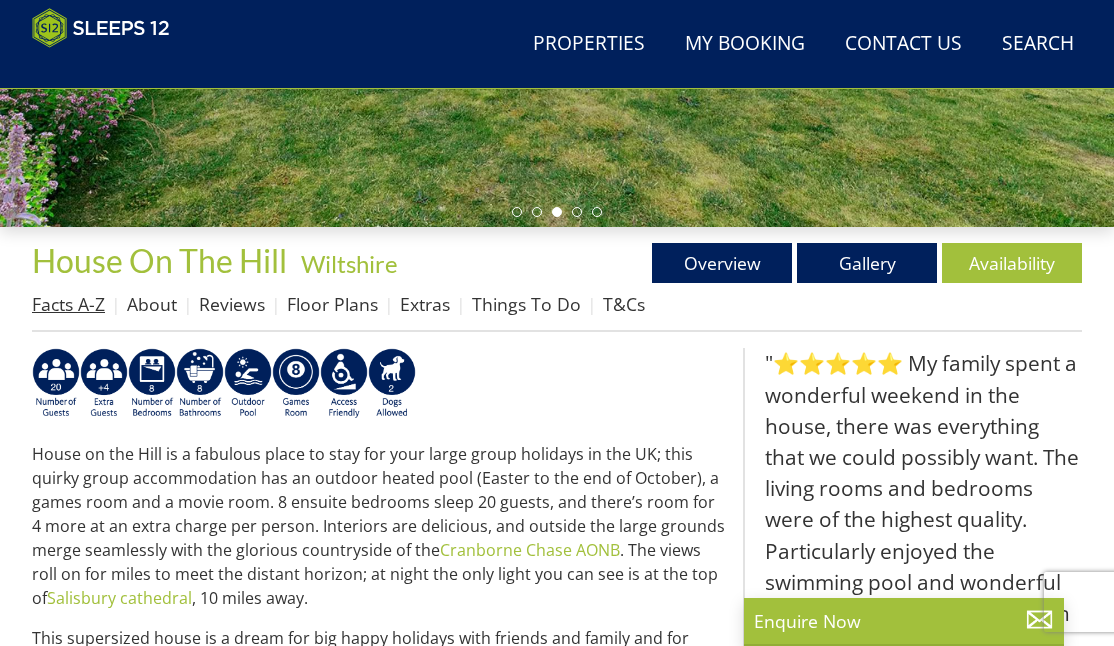 click on "Facts A-Z" at bounding box center (68, 304) 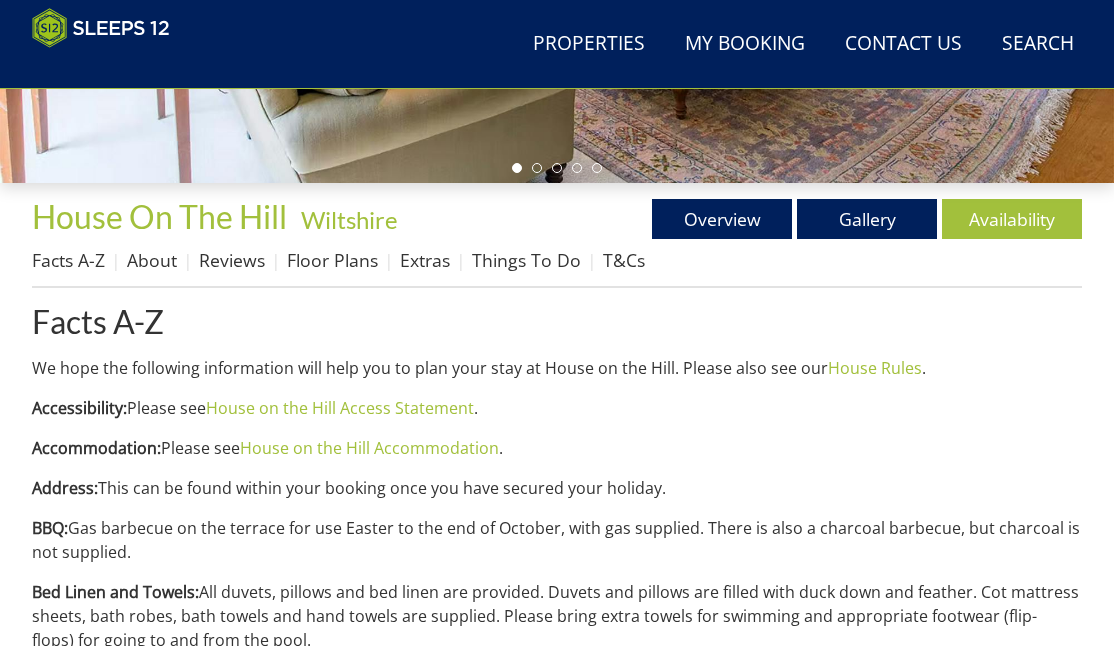 scroll, scrollTop: 596, scrollLeft: 0, axis: vertical 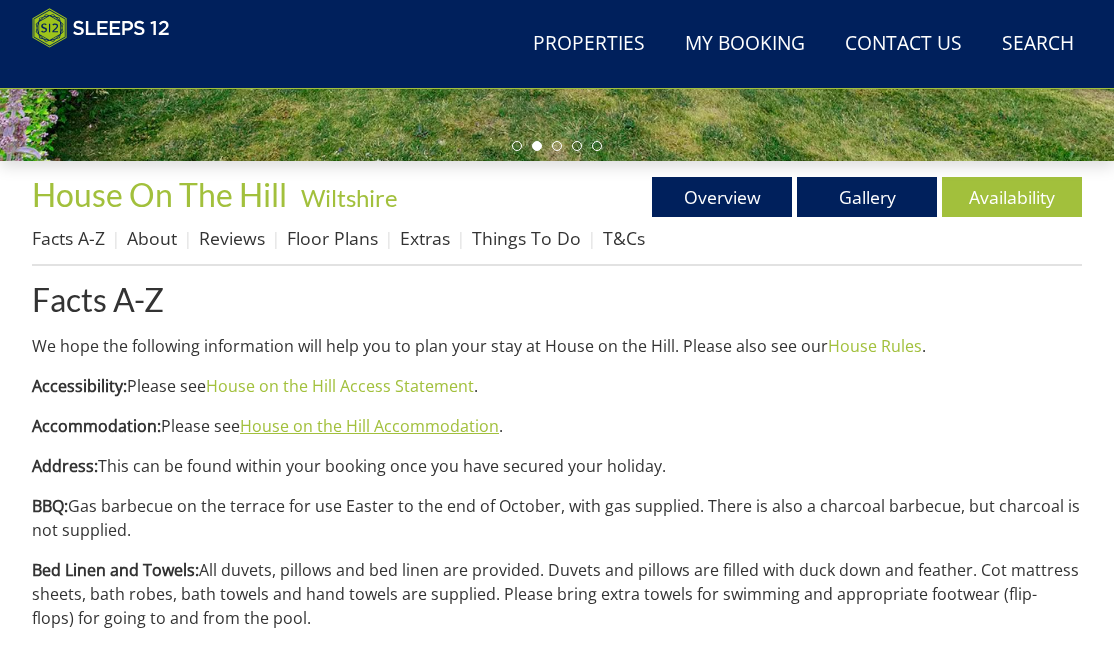 click on "House on the Hill Accommodation" at bounding box center [369, 426] 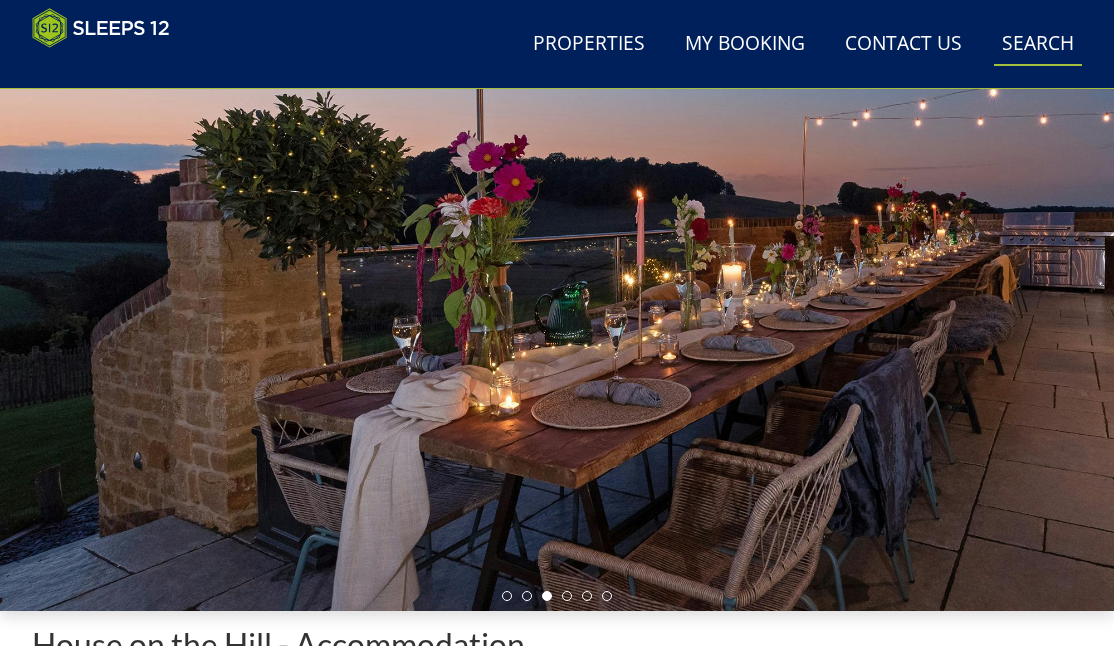 scroll, scrollTop: 0, scrollLeft: 0, axis: both 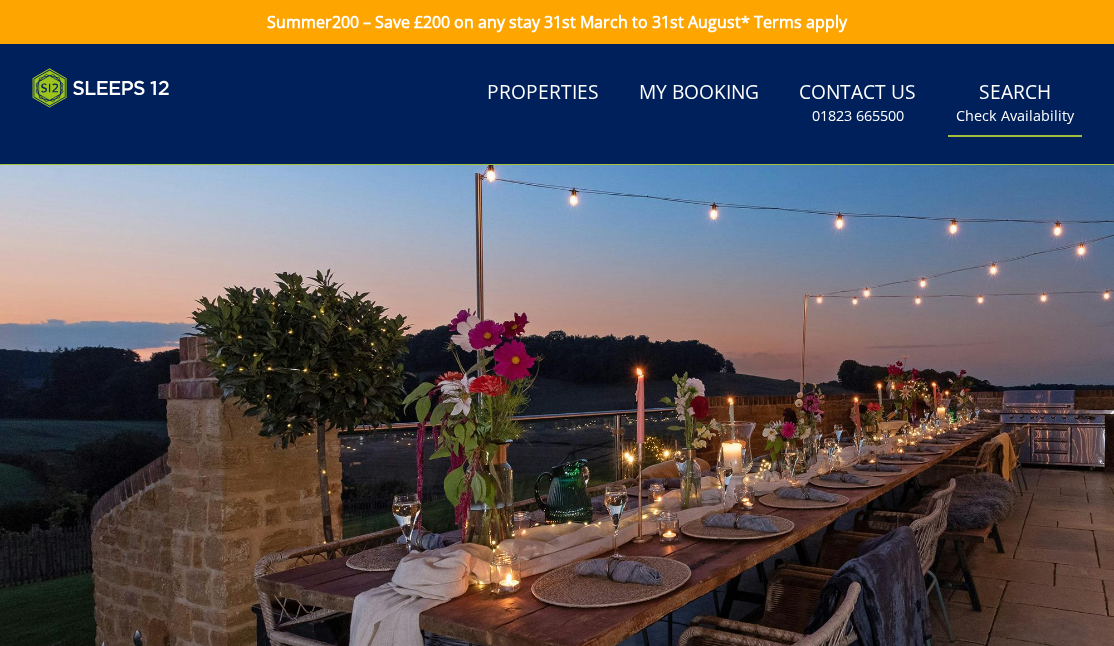 click on "Check Availability" at bounding box center (1015, 116) 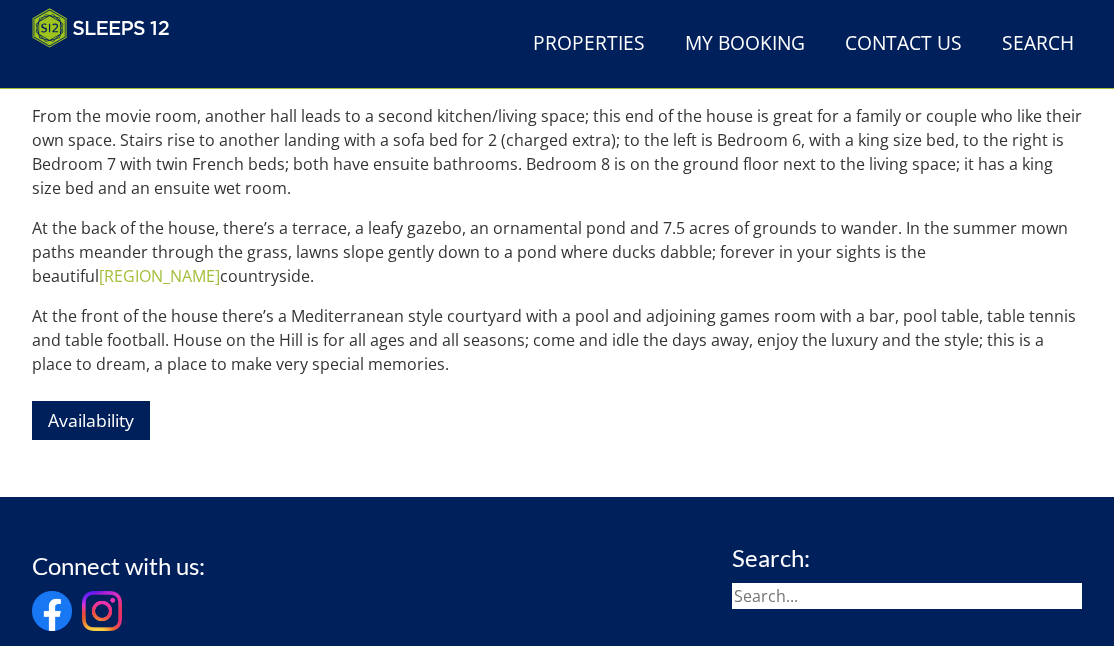 scroll, scrollTop: 1666, scrollLeft: 0, axis: vertical 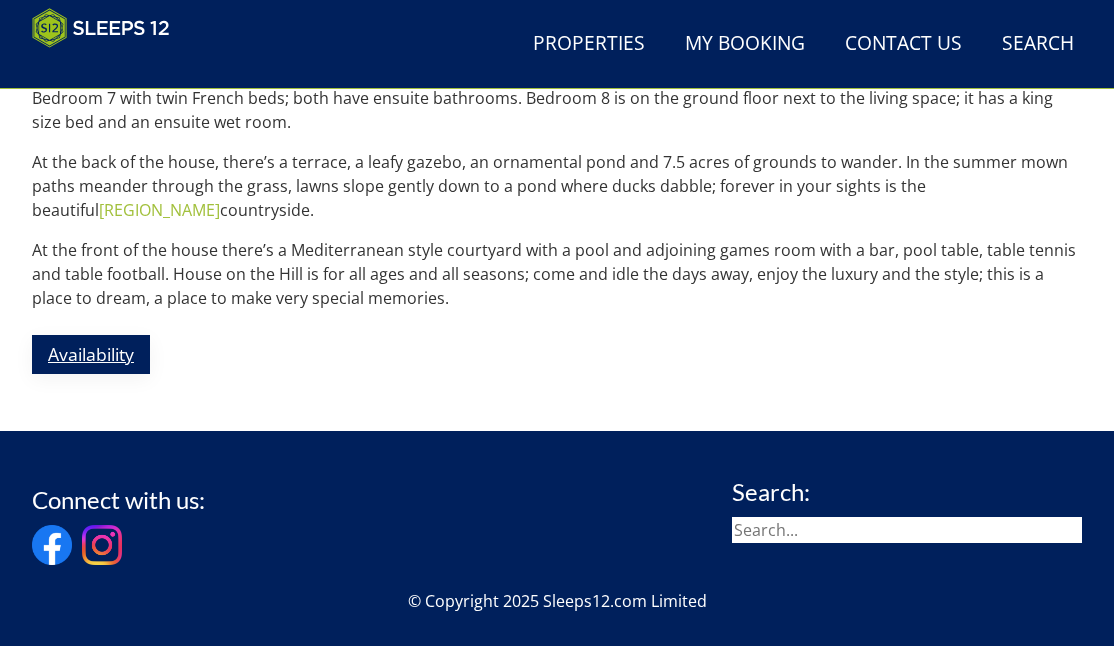 click on "Availability" at bounding box center [91, 354] 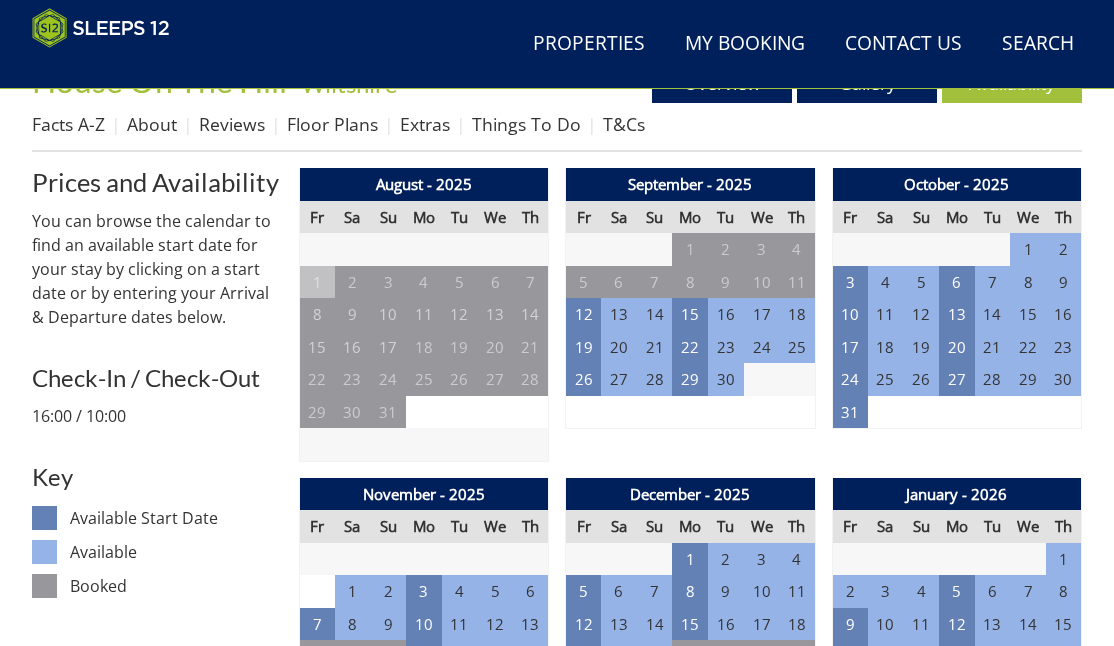 scroll, scrollTop: 733, scrollLeft: 0, axis: vertical 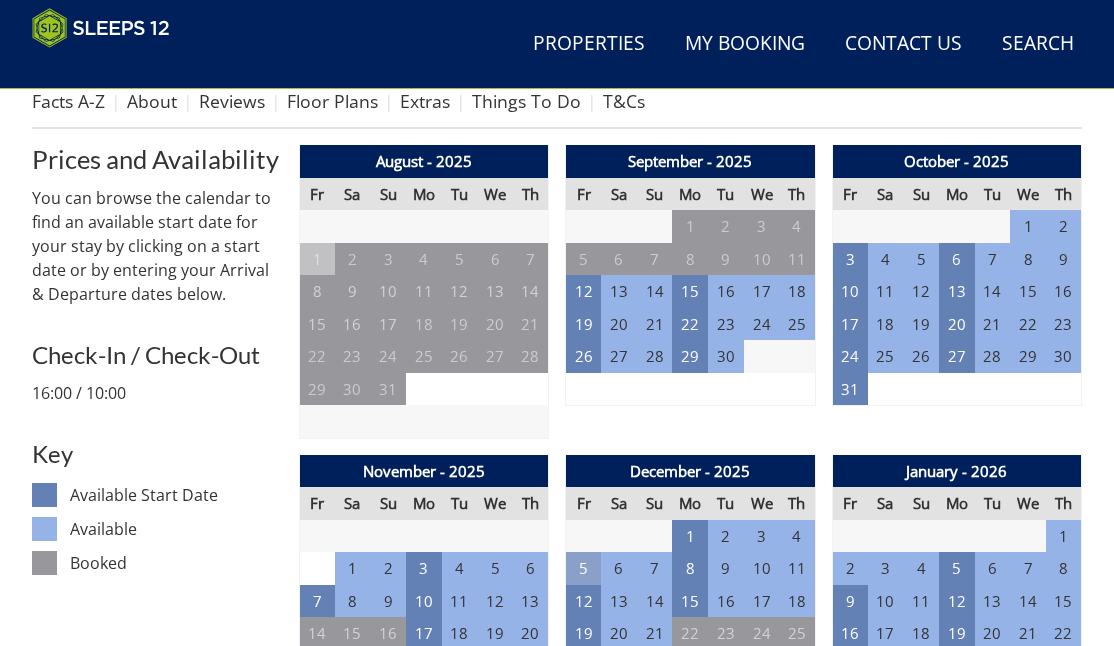 click on "5" at bounding box center (584, 568) 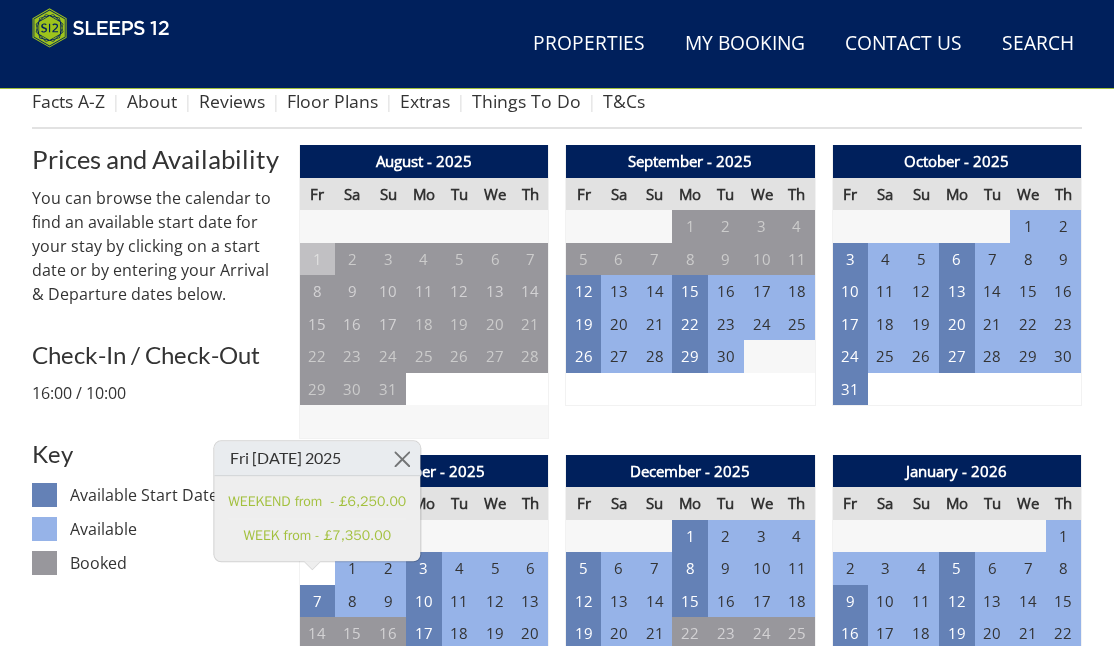 click on "2" at bounding box center (850, 568) 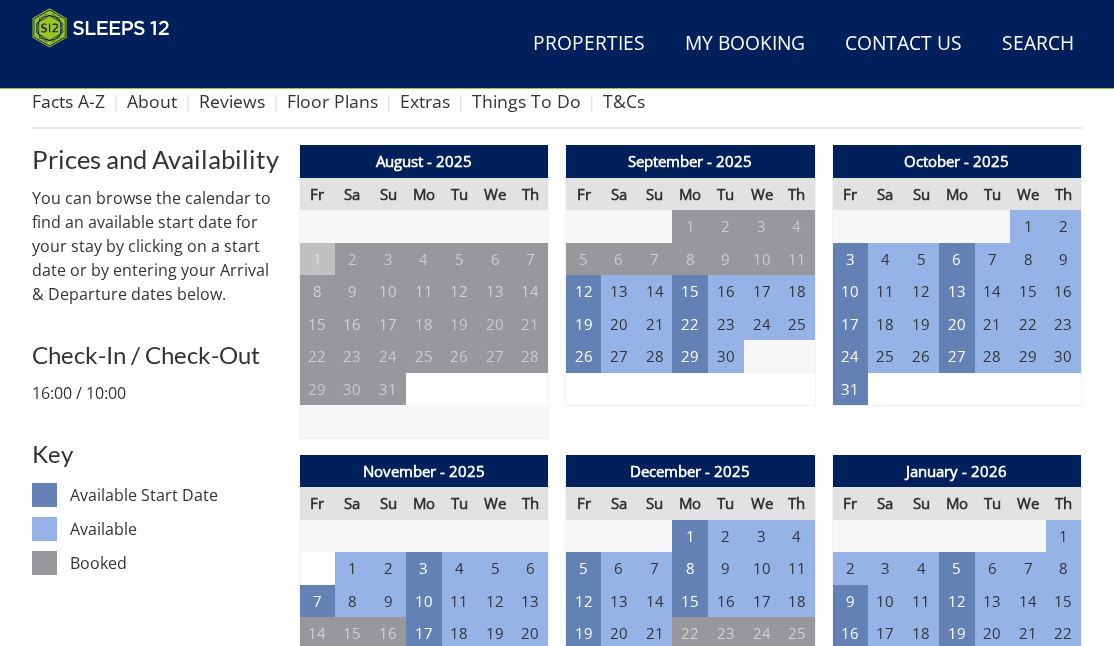 click on "4" at bounding box center (921, 568) 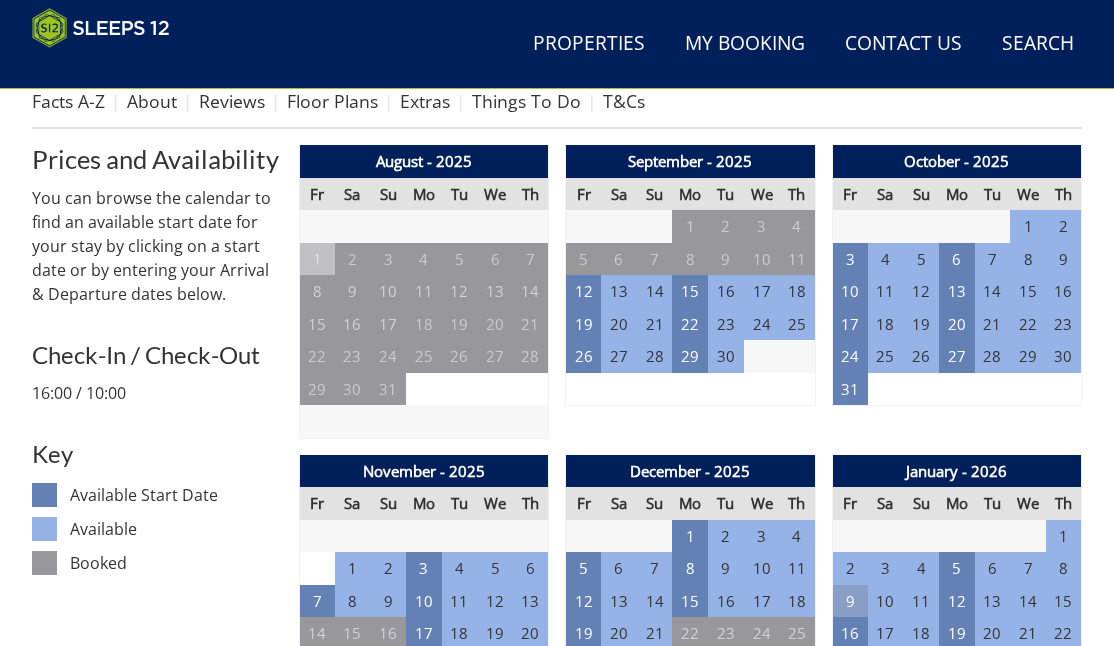 click on "9" at bounding box center [850, 601] 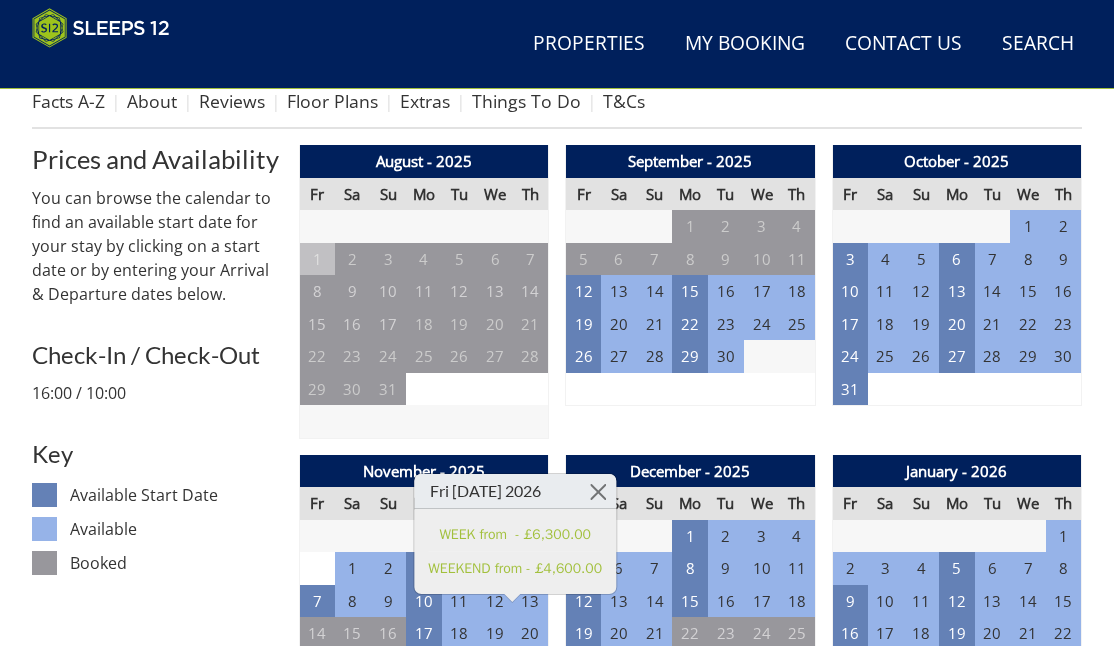 click on "28" at bounding box center (317, 698) 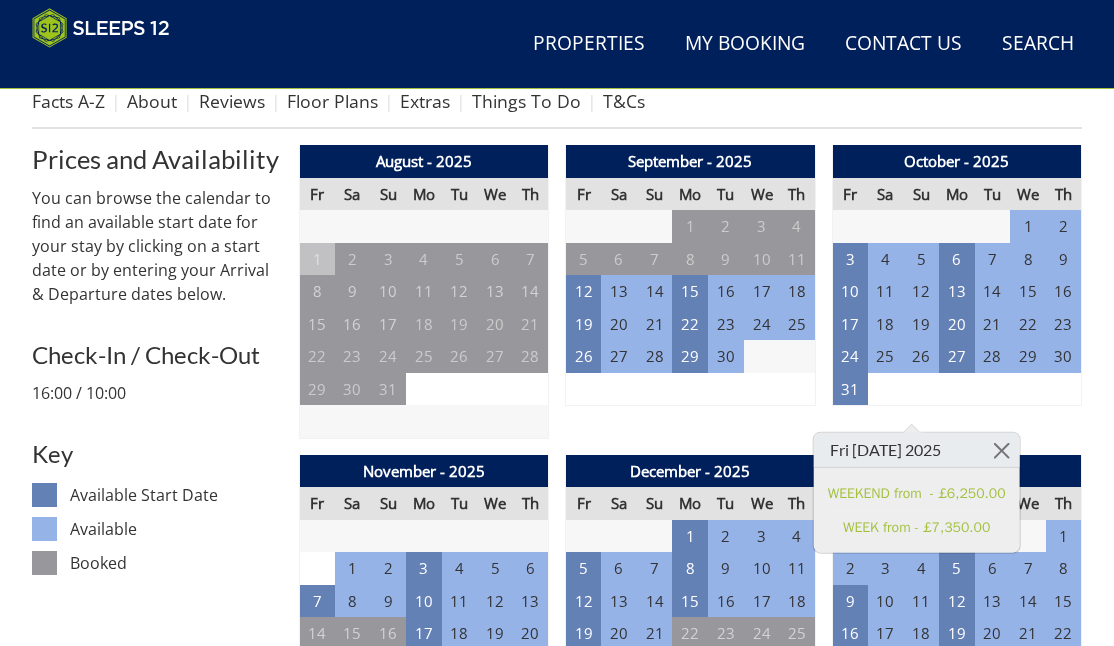 click on "28" at bounding box center (317, 698) 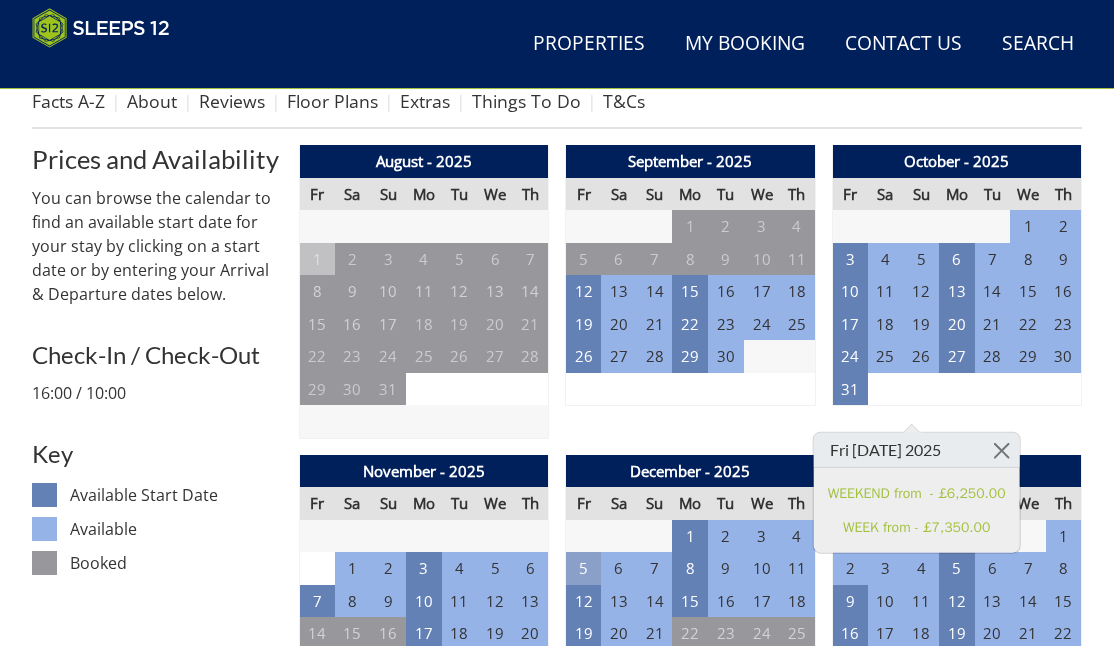 click on "5" at bounding box center [584, 568] 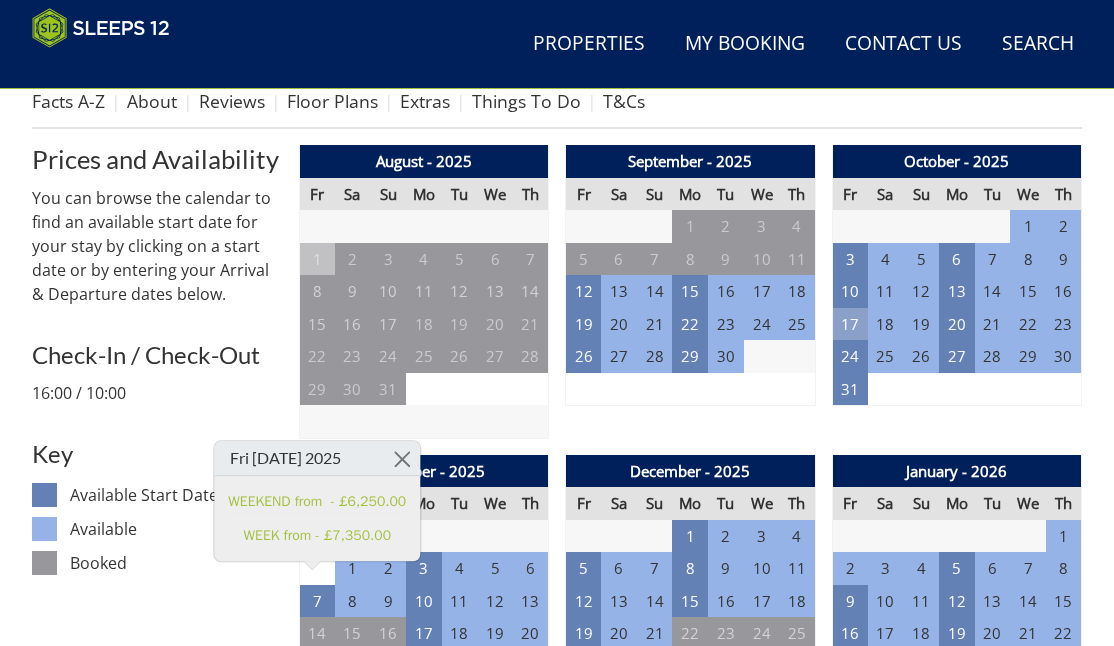click on "17" at bounding box center [850, 324] 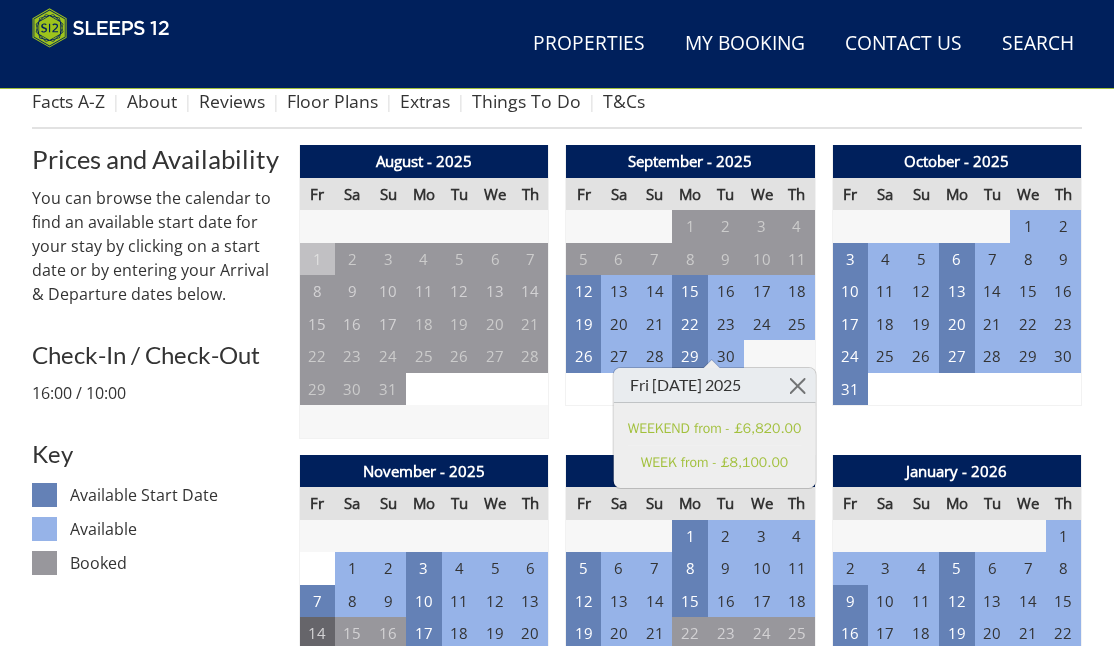 click on "14" at bounding box center (317, 633) 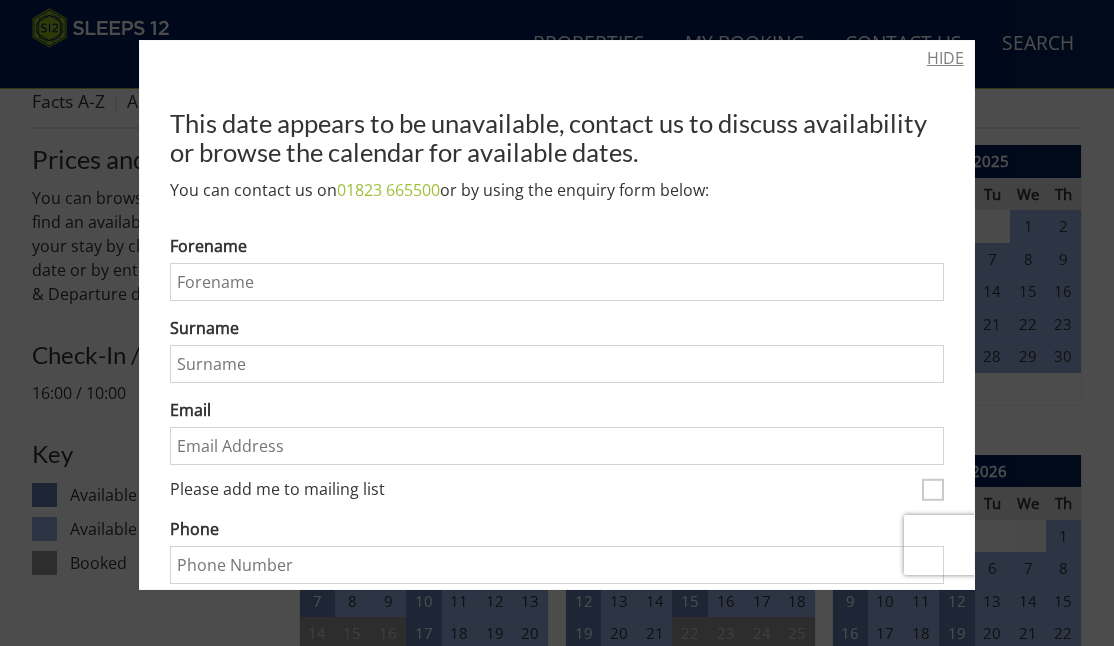 click on "HIDE" at bounding box center [945, 58] 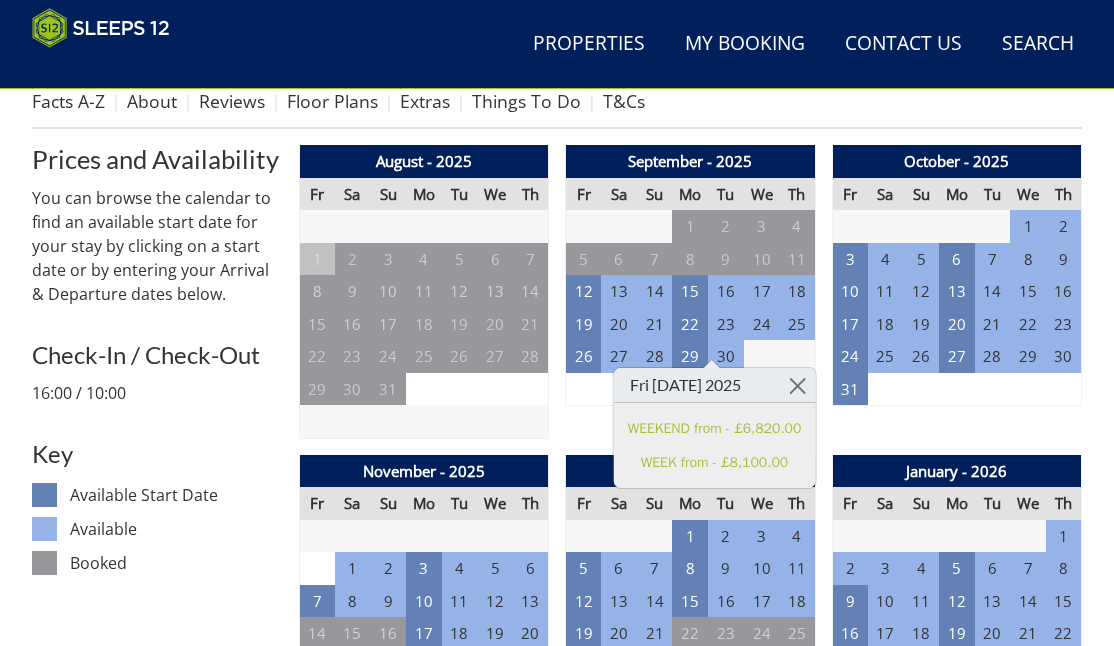 click on "21" at bounding box center (317, 666) 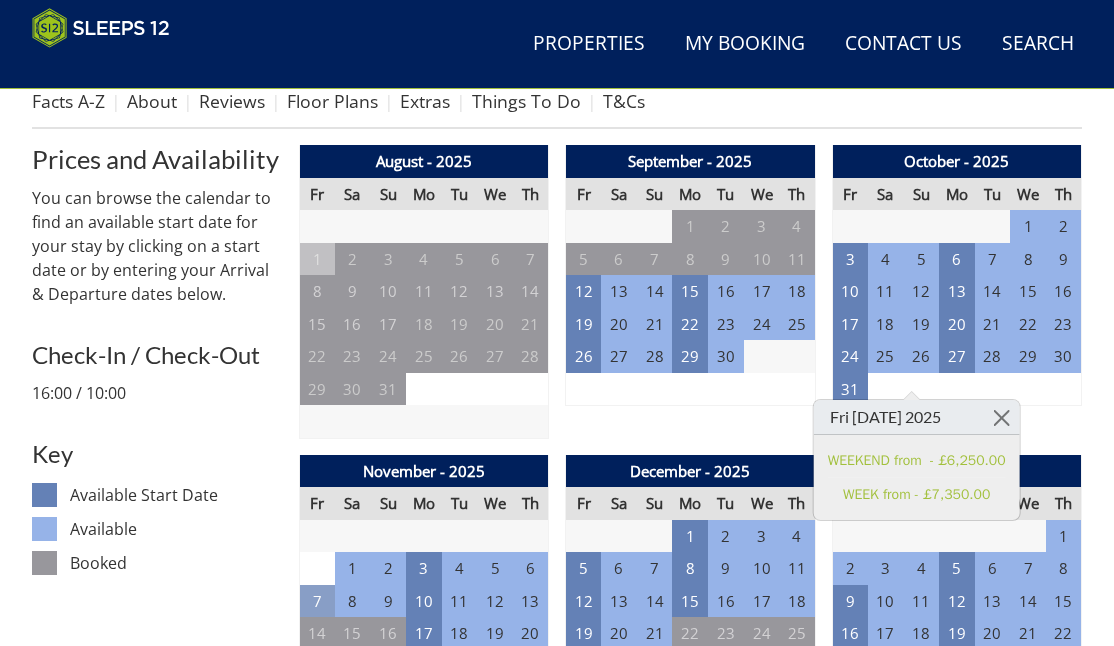 click on "7" at bounding box center [317, 601] 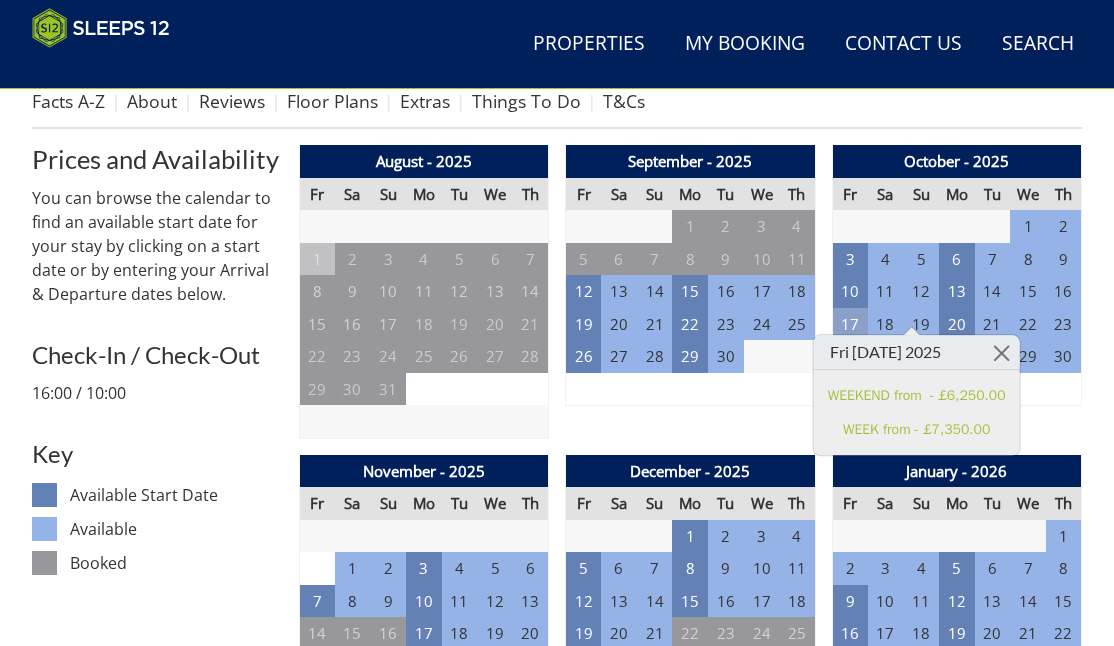 click on "17" at bounding box center (850, 324) 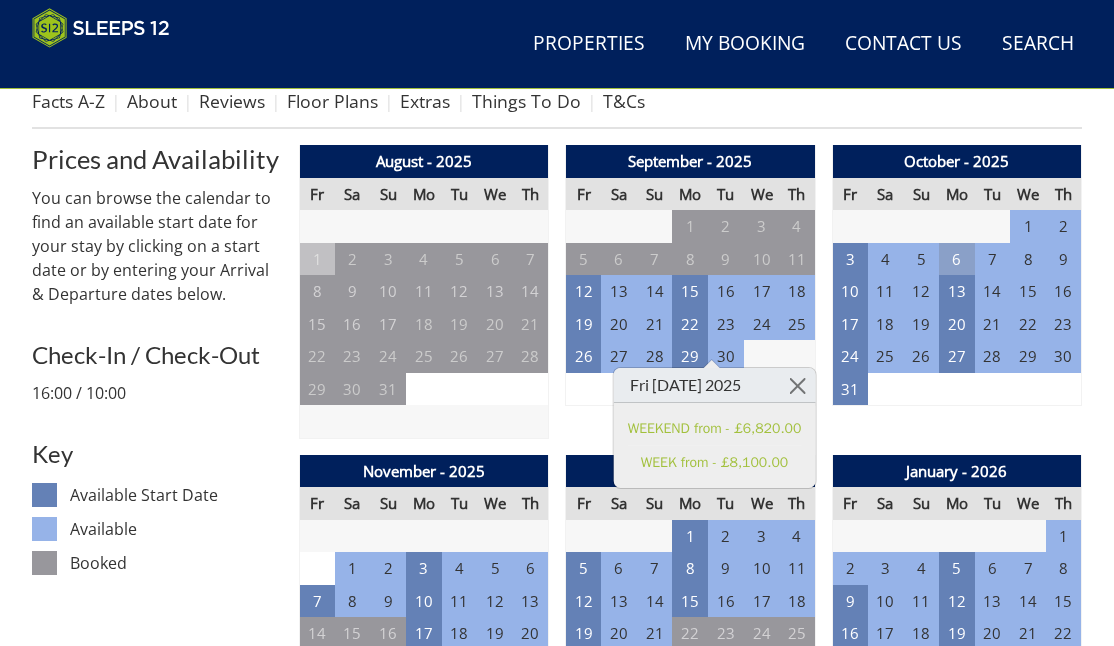 drag, startPoint x: 814, startPoint y: 266, endPoint x: 798, endPoint y: 288, distance: 27.202942 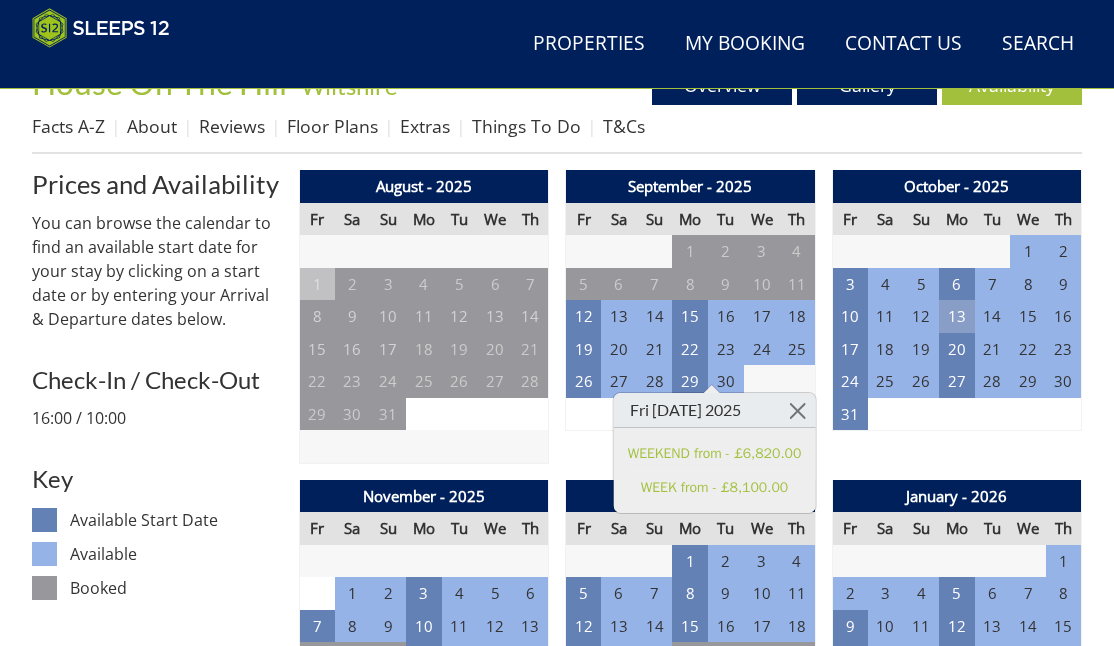 scroll, scrollTop: 666, scrollLeft: 0, axis: vertical 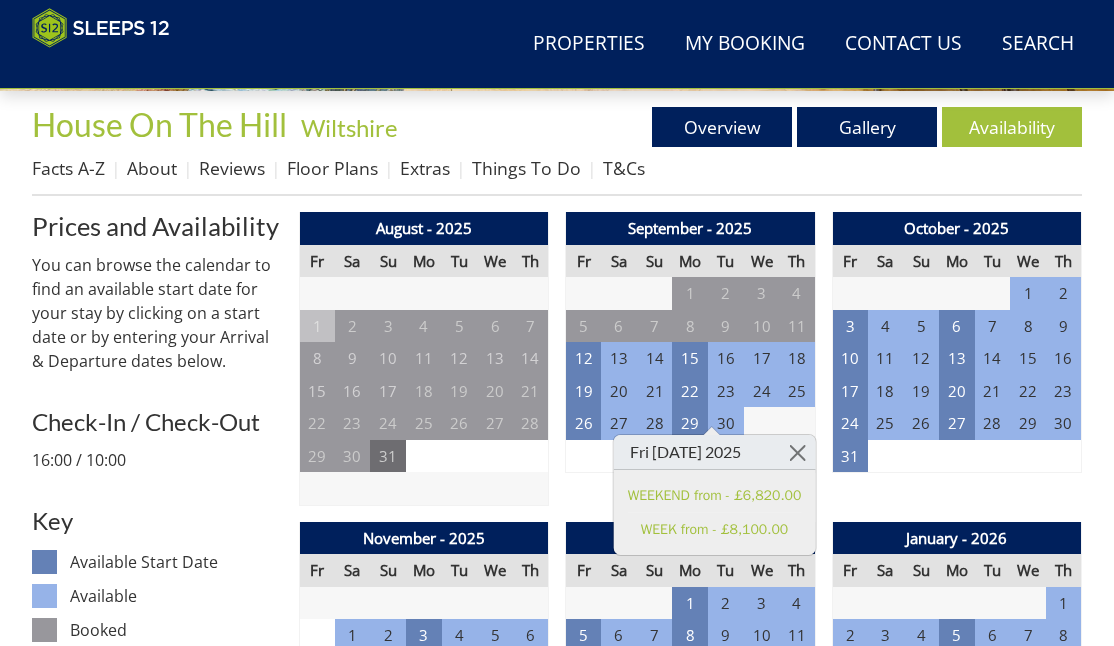 drag, startPoint x: 767, startPoint y: 460, endPoint x: 360, endPoint y: 460, distance: 407 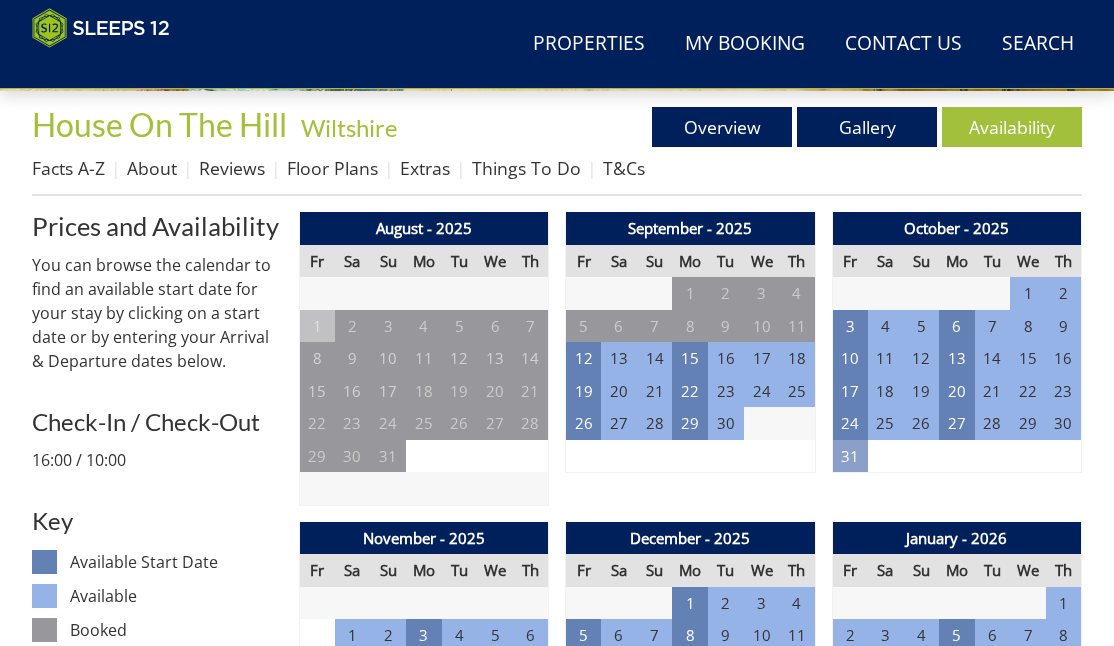 click on "31" at bounding box center (850, 456) 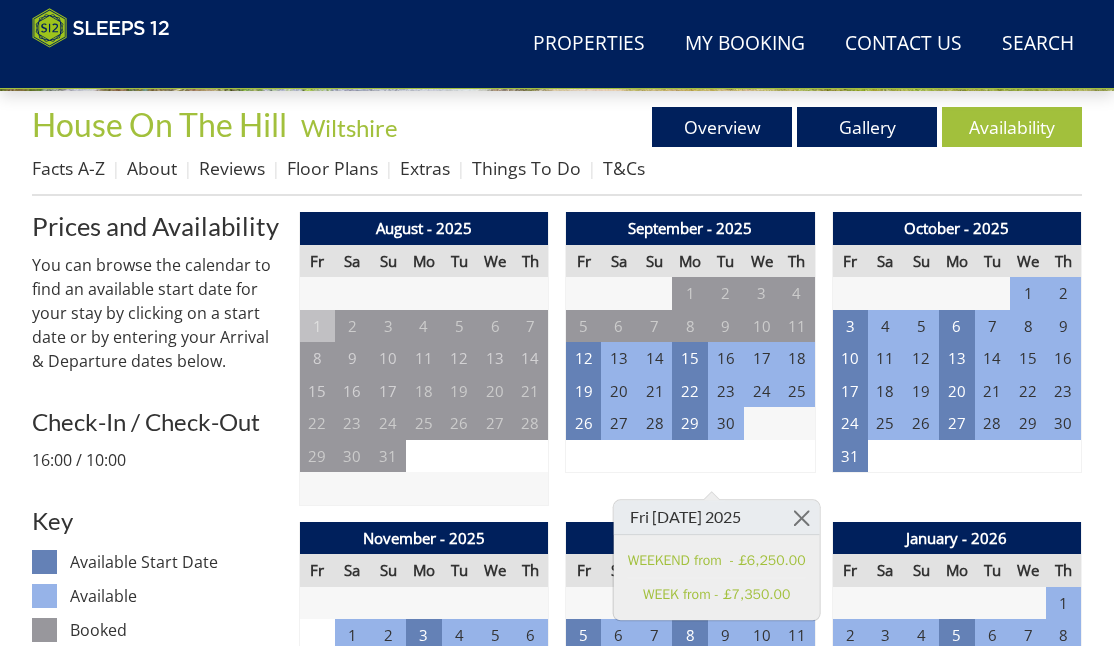 click on "7" at bounding box center (317, 668) 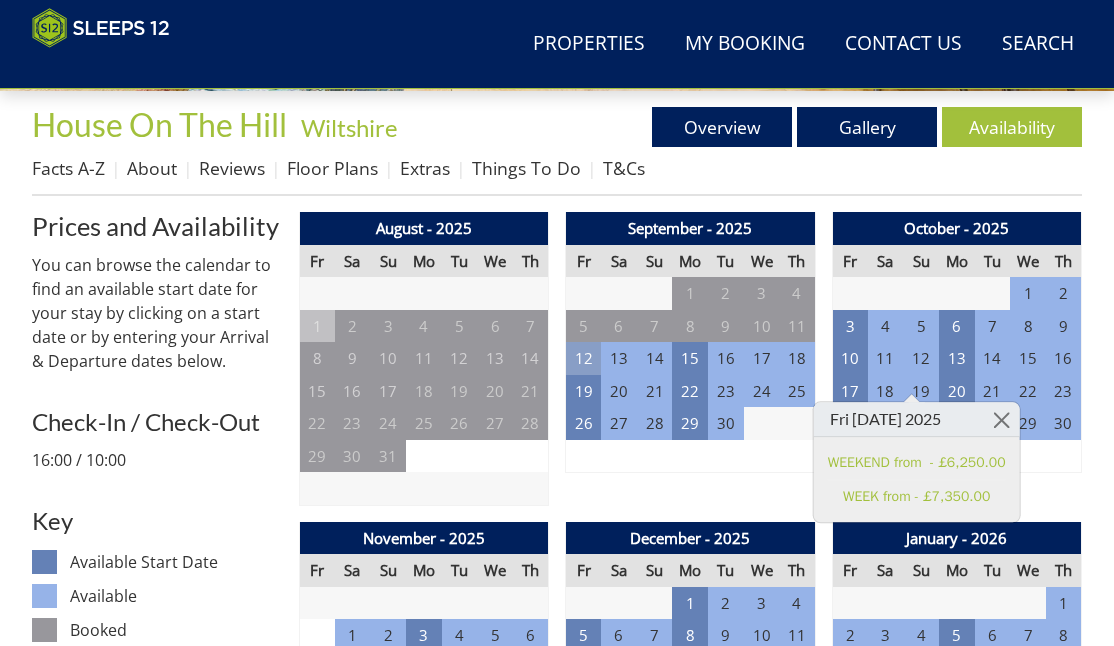 click on "12" at bounding box center [584, 358] 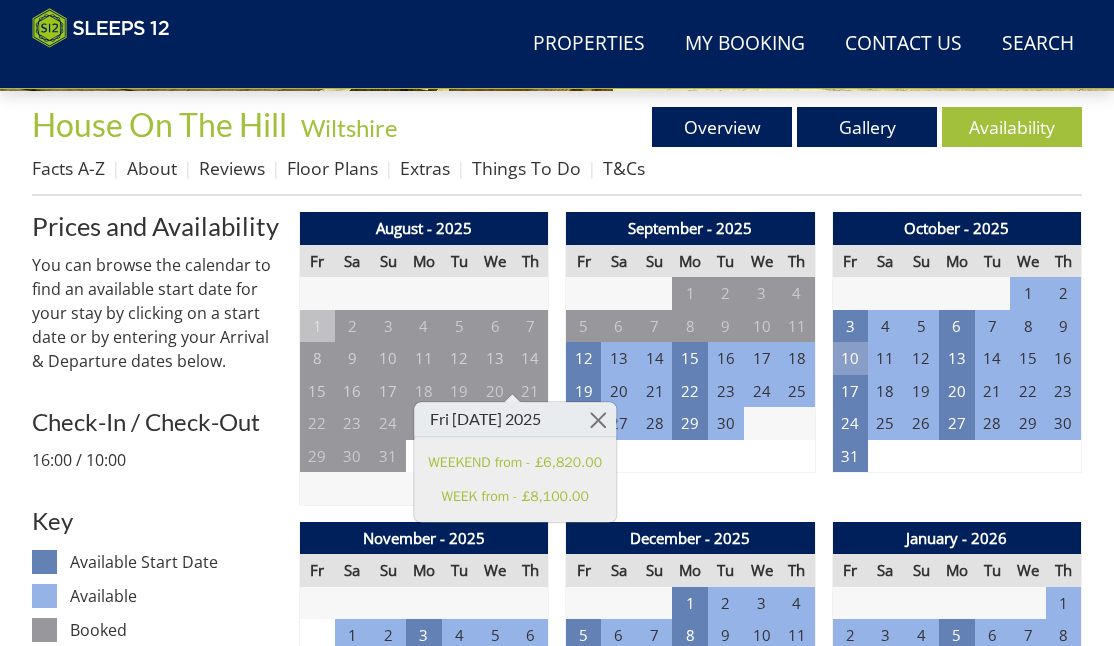 click on "10" at bounding box center [850, 358] 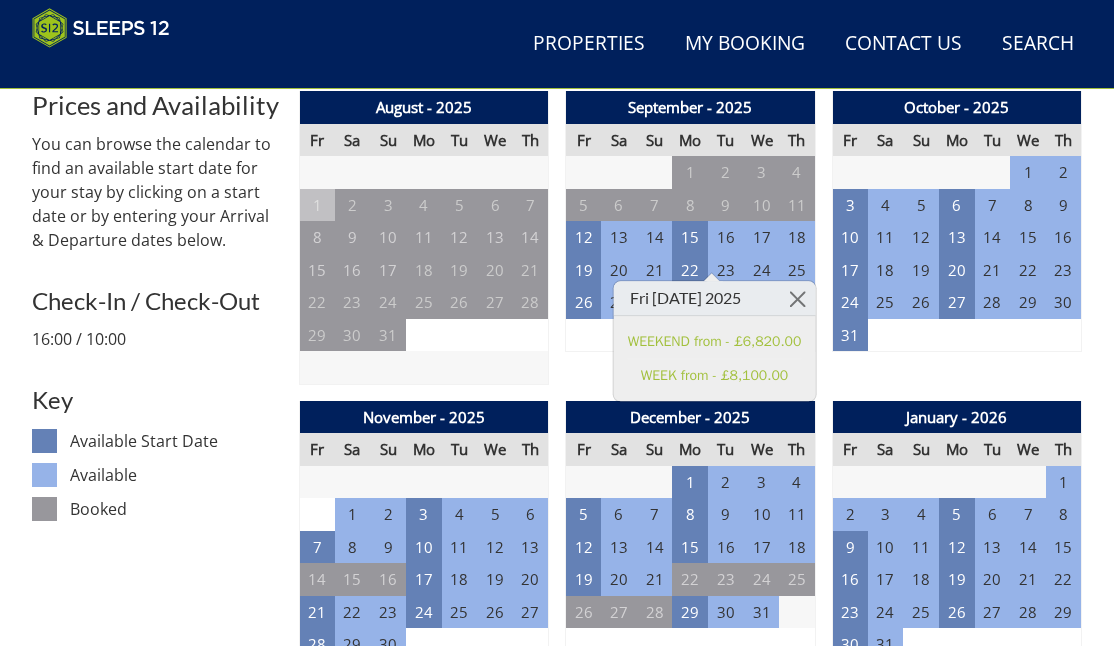 scroll, scrollTop: 800, scrollLeft: 0, axis: vertical 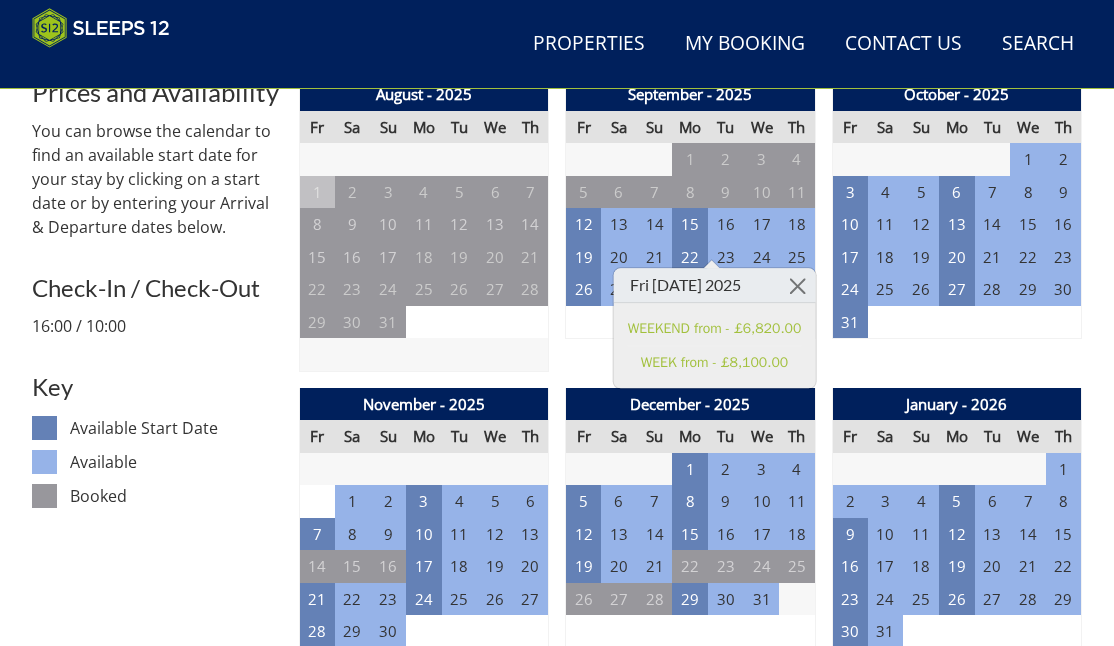 click on "2" at bounding box center (850, 501) 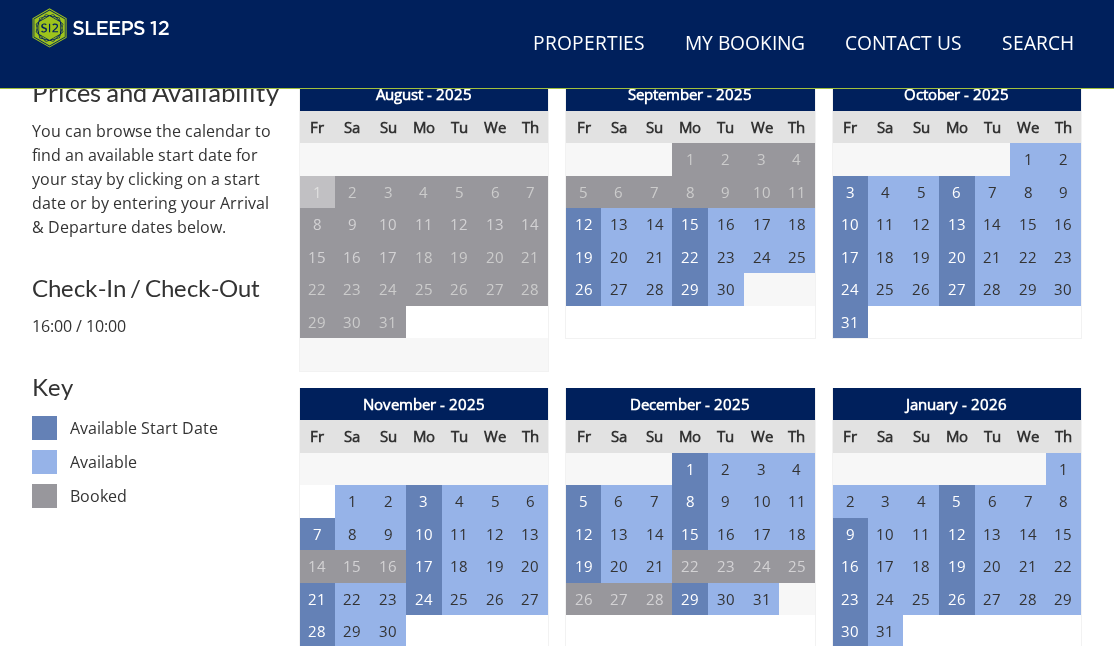 click on "2" at bounding box center [850, 501] 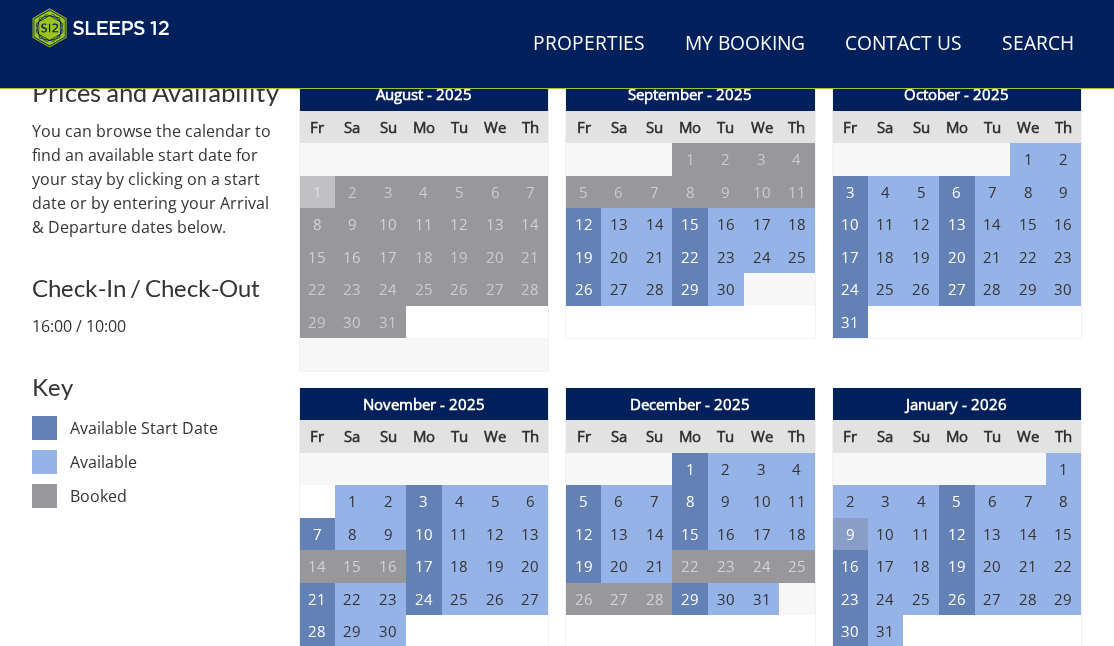 click on "9" at bounding box center [850, 534] 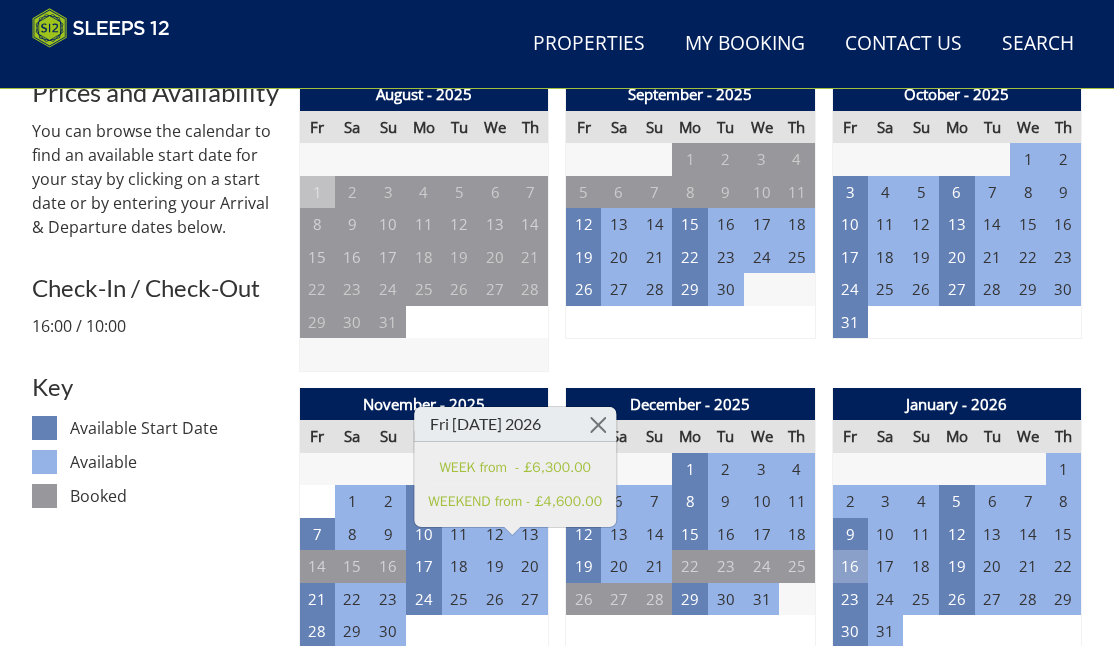 click on "16" at bounding box center (850, 566) 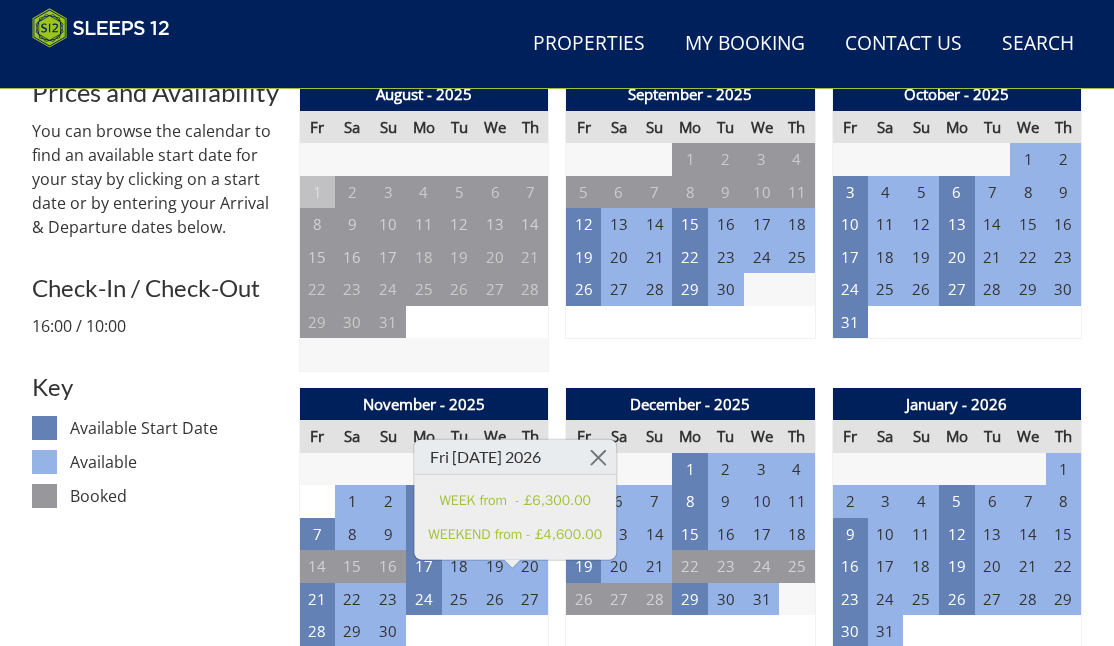 click on "12" at bounding box center [584, 534] 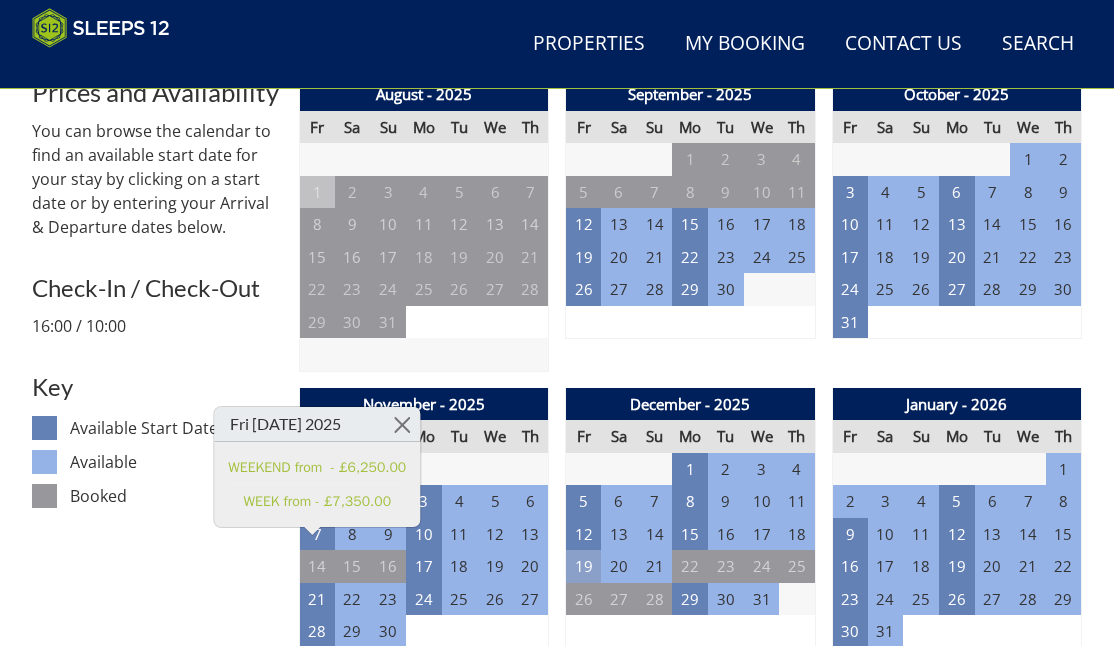click on "19" at bounding box center (584, 566) 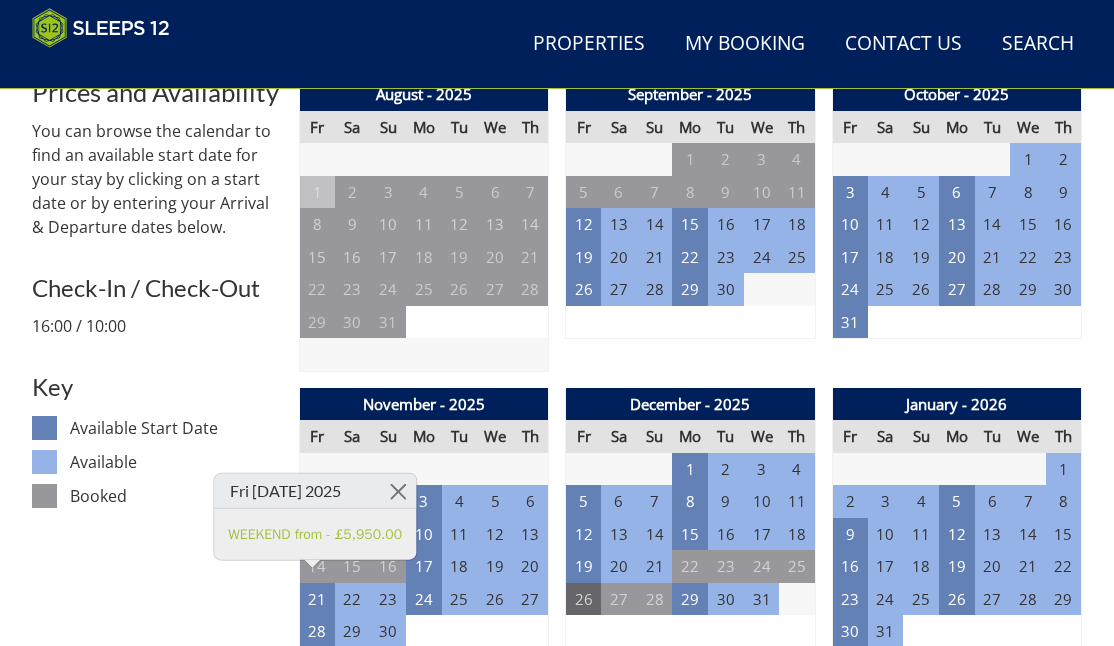 click on "26" at bounding box center (584, 599) 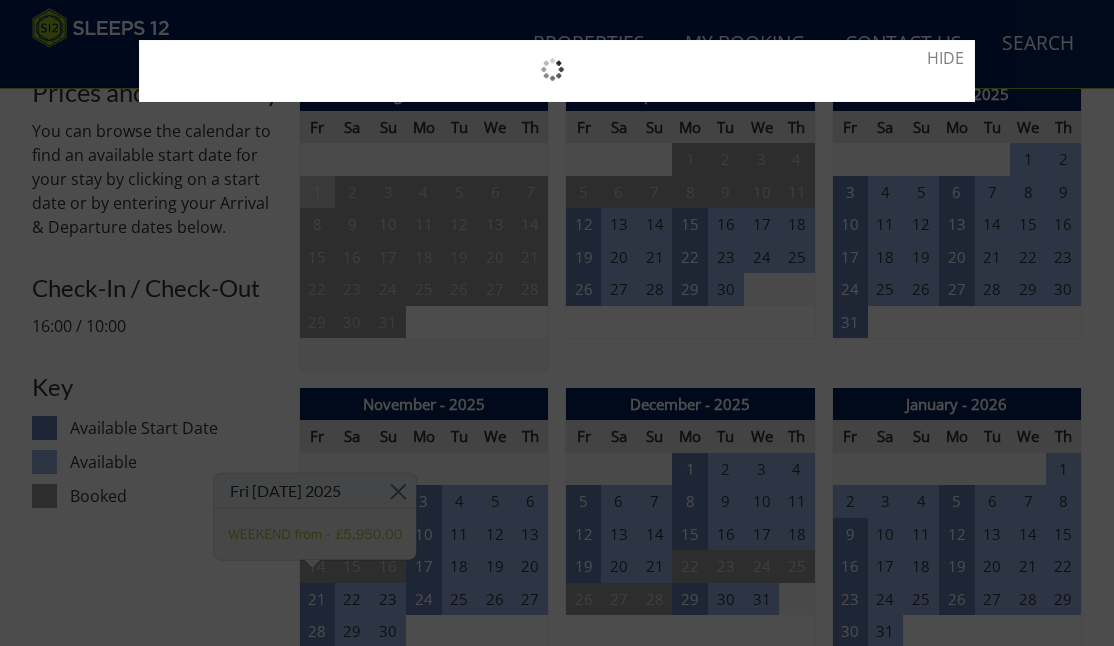 click at bounding box center (557, 323) 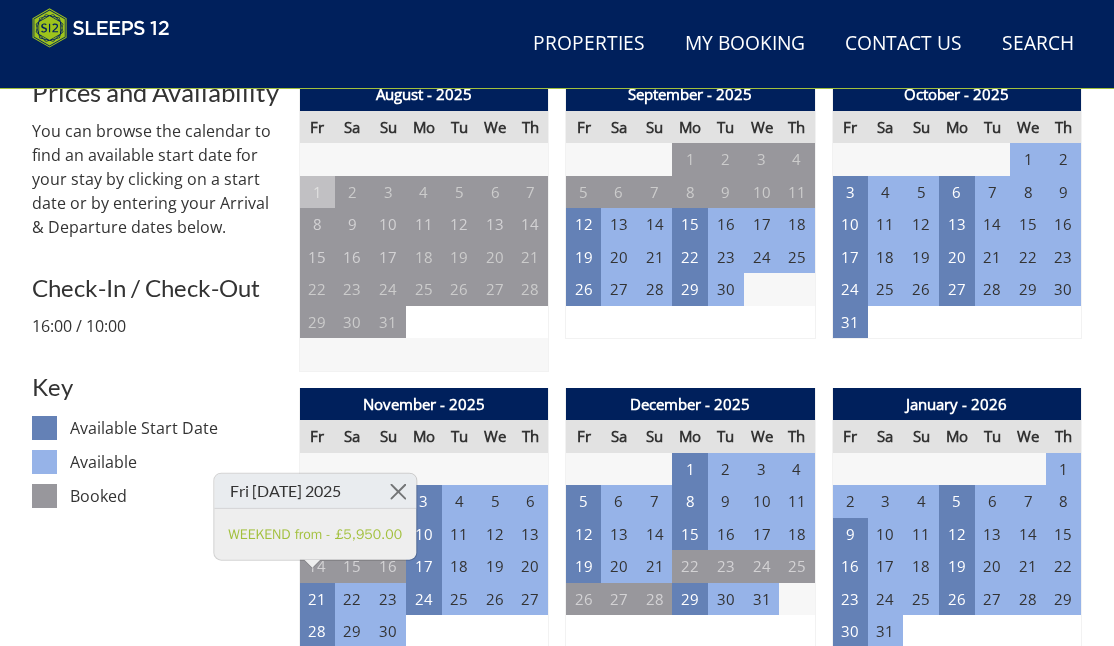 click on "26" at bounding box center (584, 599) 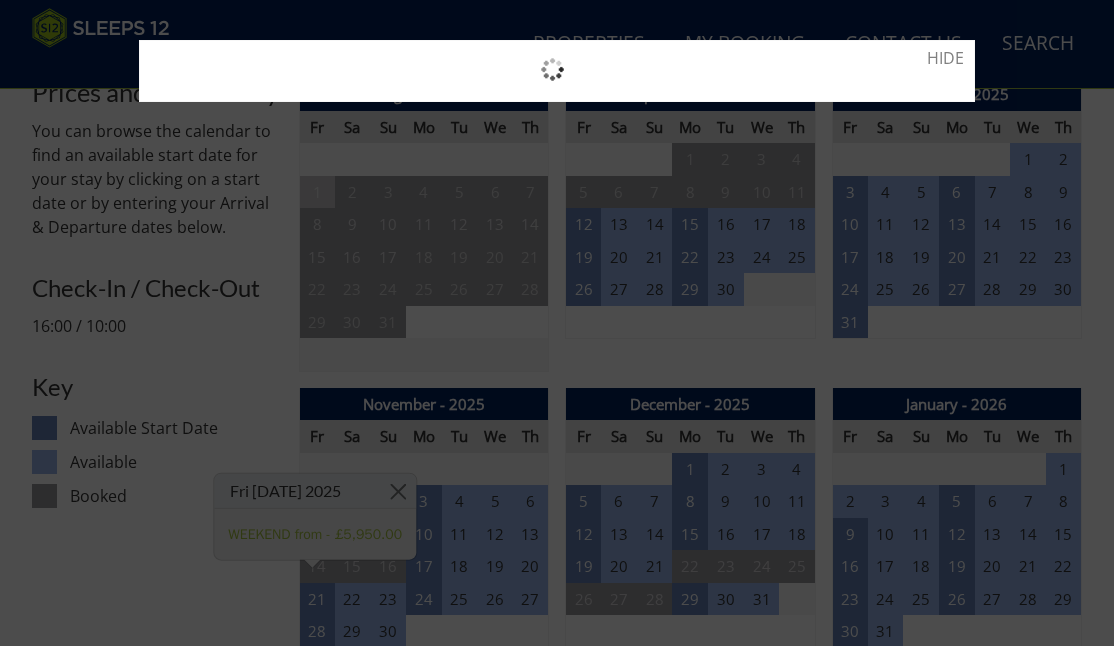 click at bounding box center (557, 323) 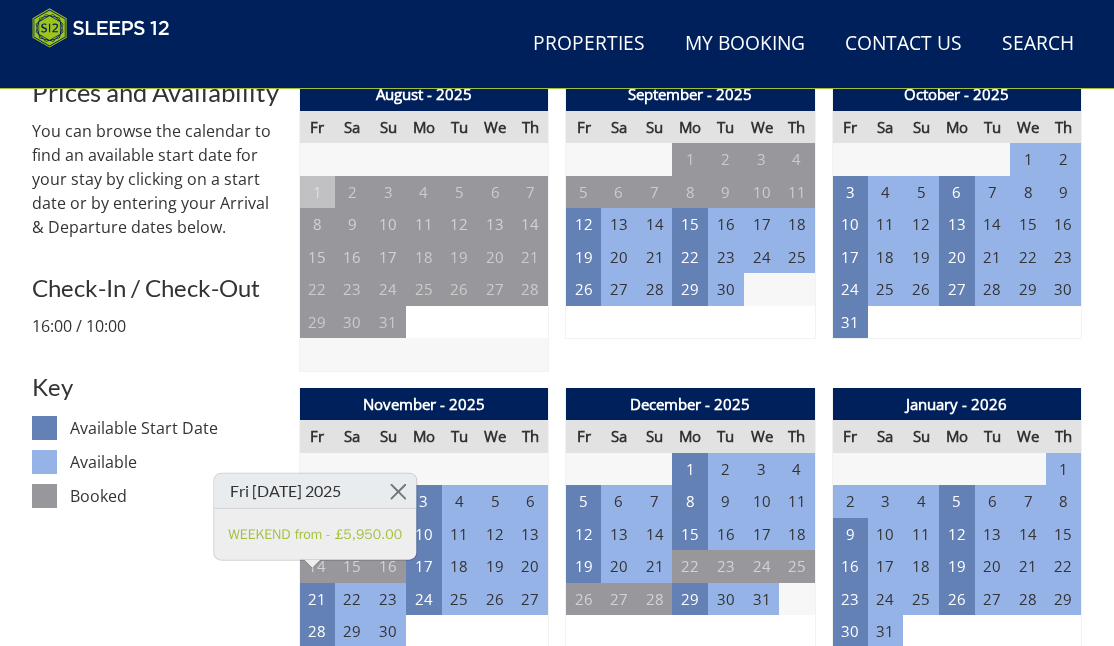 click on "2" at bounding box center (850, 501) 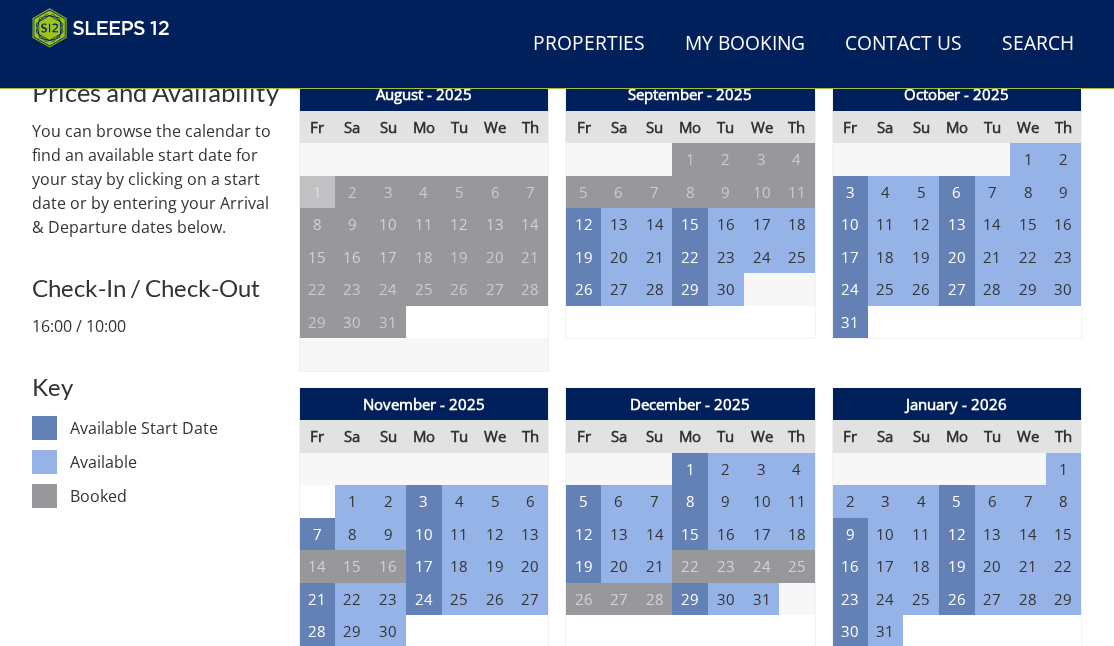 click on "2" at bounding box center [850, 501] 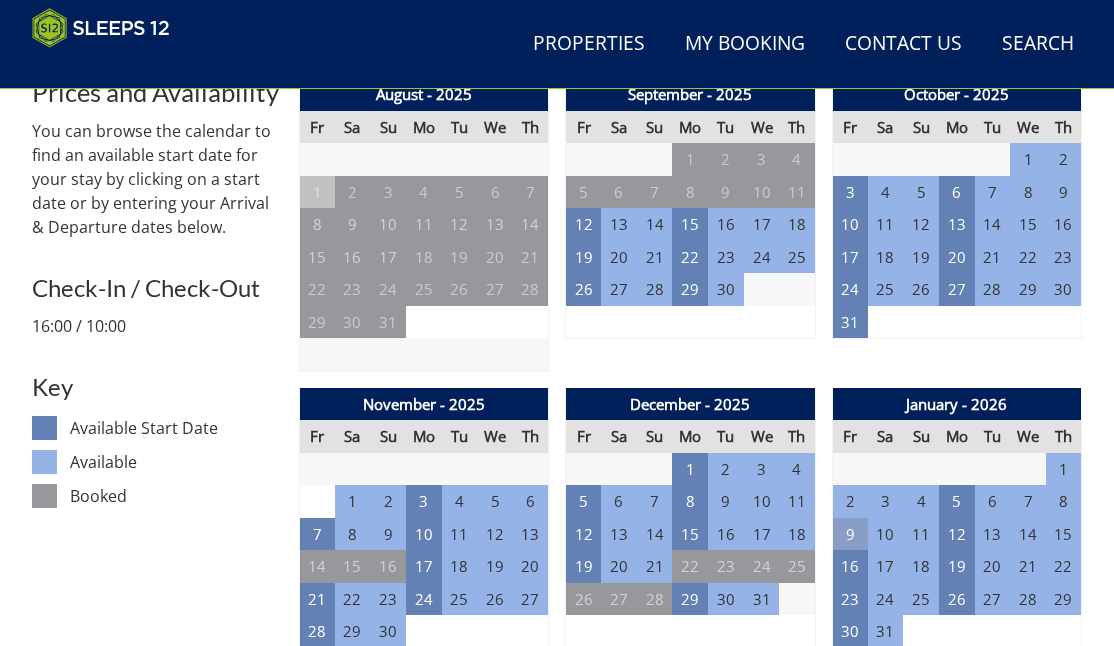 click on "9" at bounding box center (850, 534) 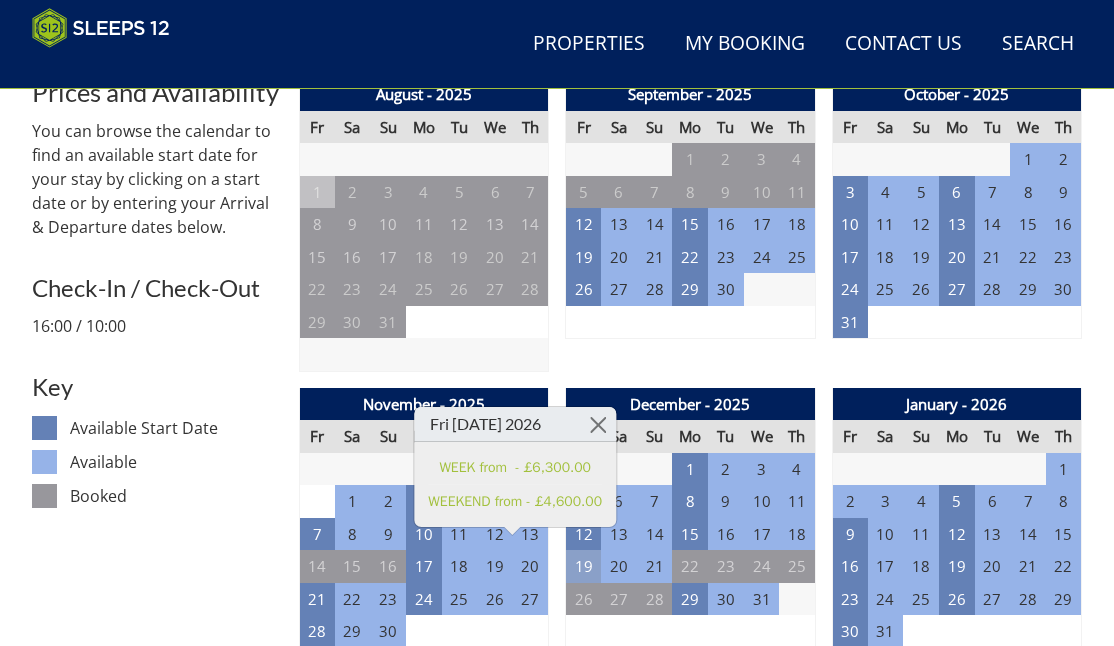 click on "19" at bounding box center (584, 566) 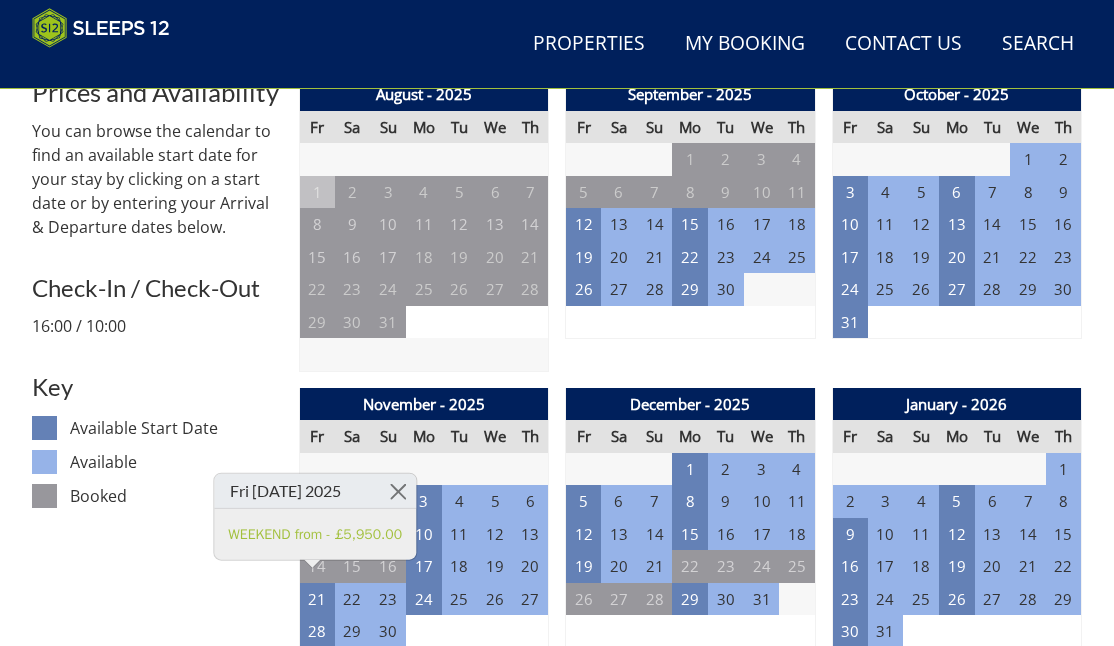 click on "Prices and Availability
You can browse the calendar to find an available start date for your stay by clicking on a start date or by entering your Arrival & Departure dates below.
Search for a Stay
Search
Check-In / Check-Out
16:00 / 10:00
Key
Available Start Date
Available
Booked" at bounding box center (157, 2049) 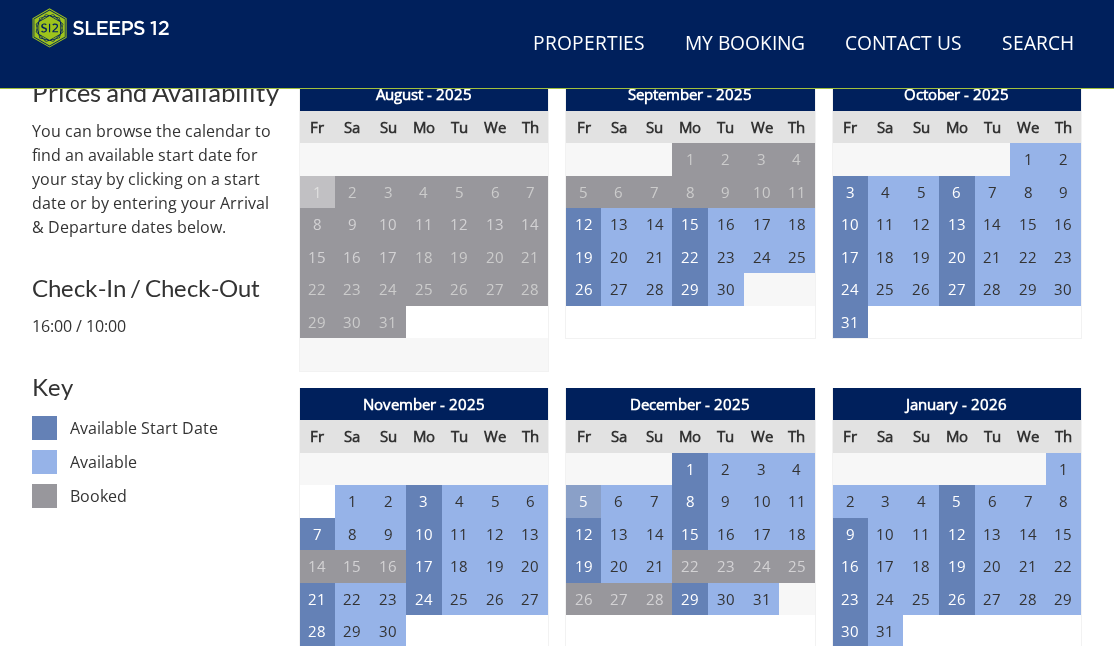 click on "5" at bounding box center (584, 501) 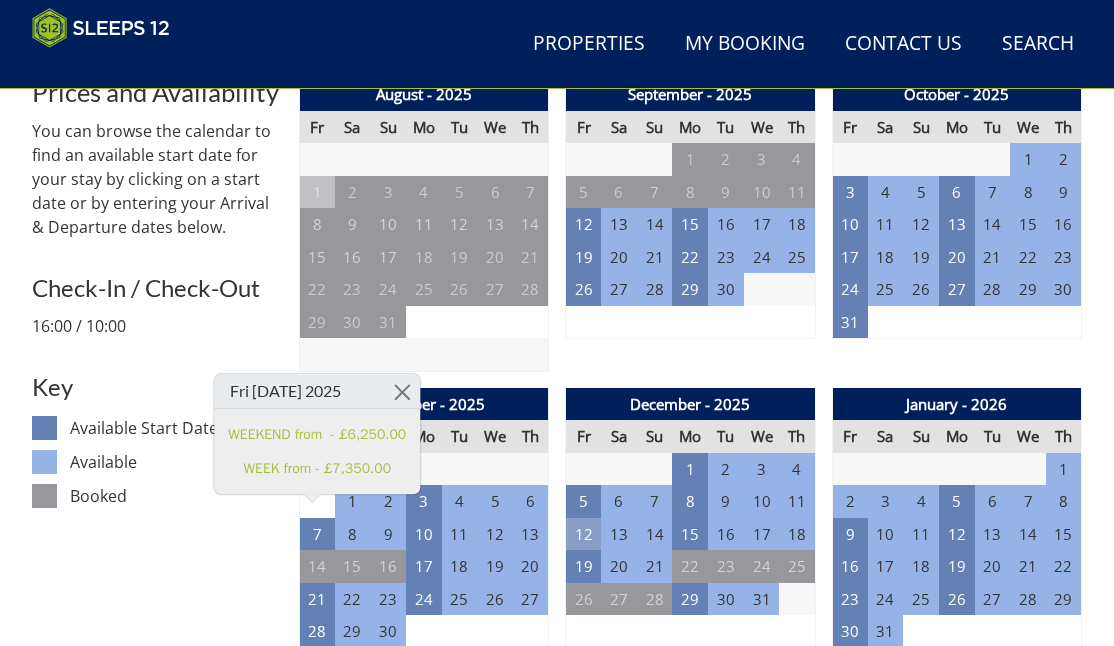 click on "12" at bounding box center (584, 534) 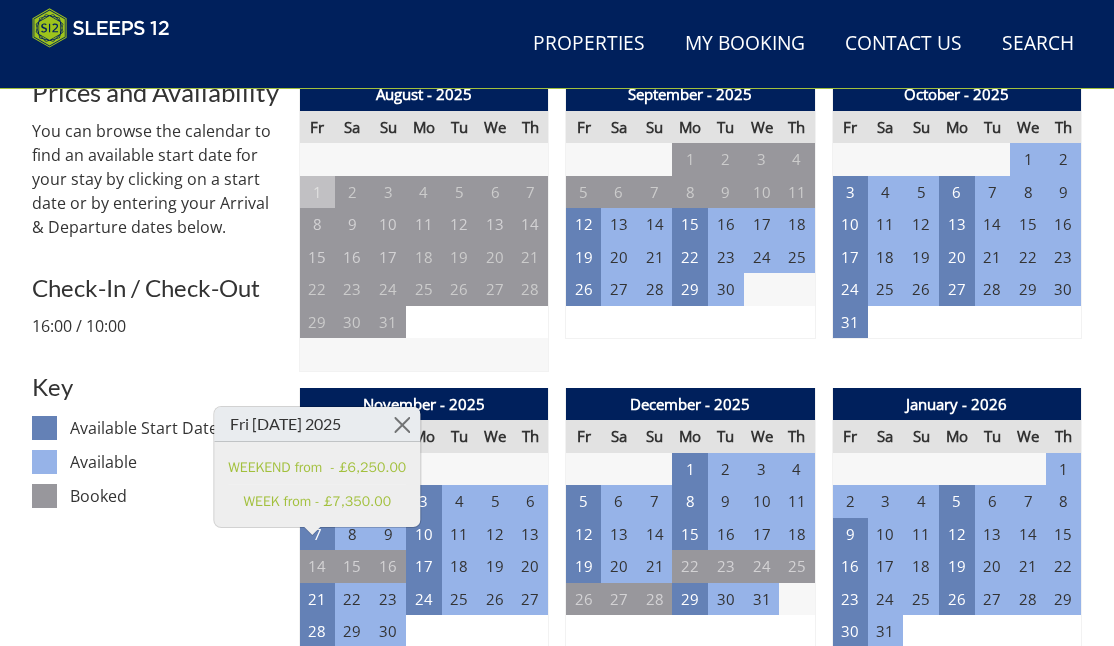 click on "Prices and Availability
You can browse the calendar to find an available start date for your stay by clicking on a start date or by entering your Arrival & Departure dates below.
Search for a Stay
Search
Check-In / Check-Out
16:00 / 10:00
Key
Available Start Date
Available
Booked" at bounding box center [157, 2049] 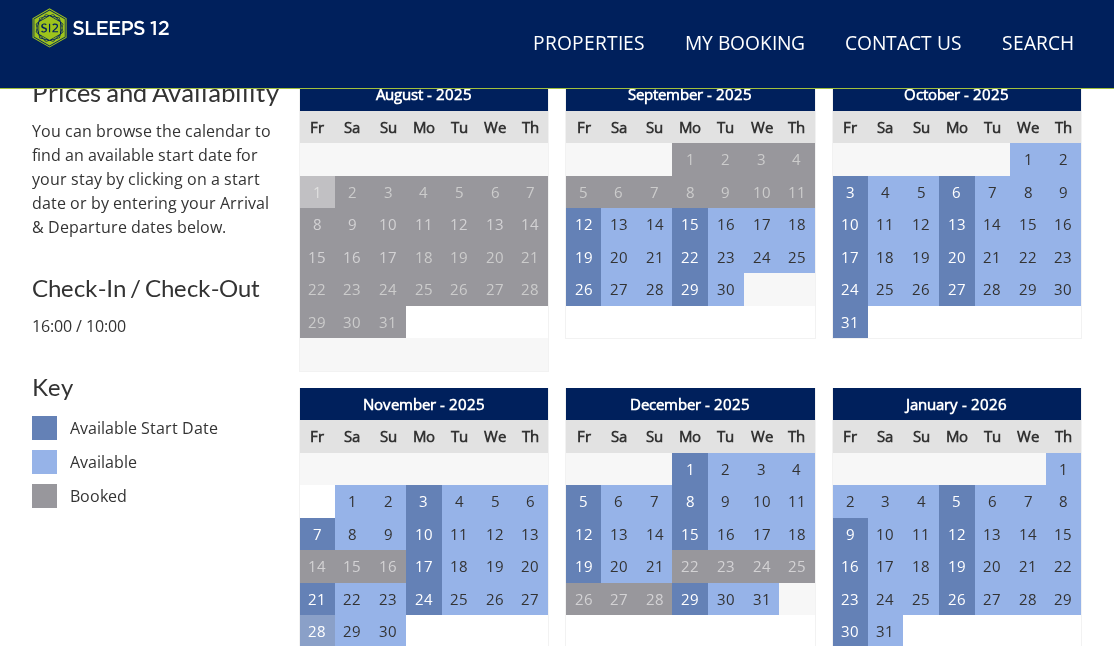click on "28" at bounding box center (317, 631) 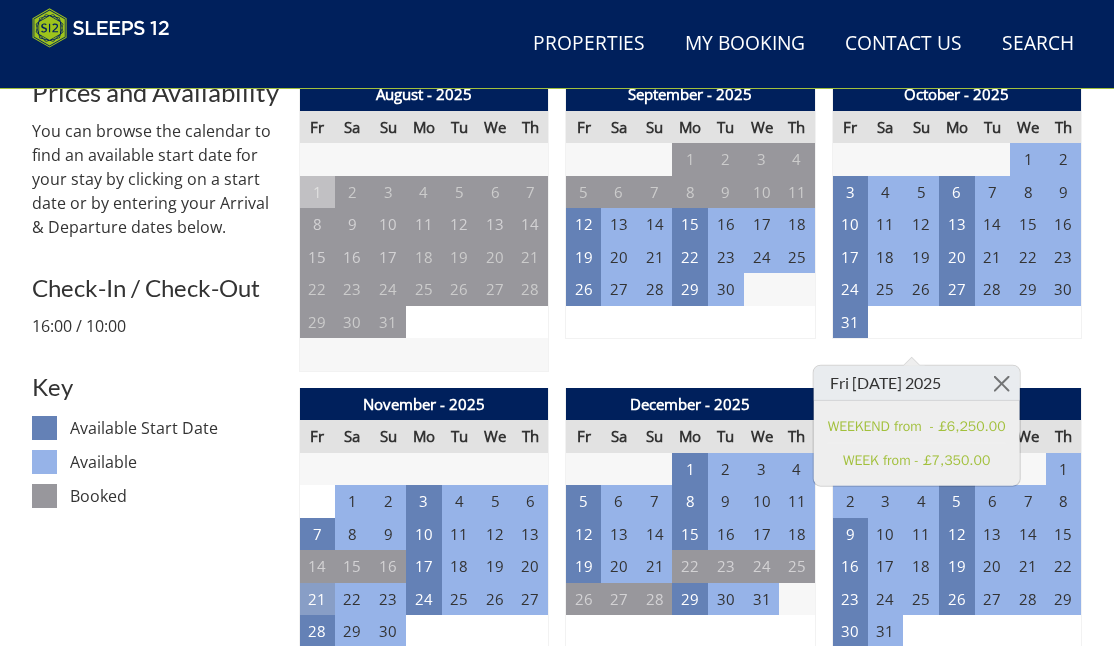 click on "21" at bounding box center [317, 599] 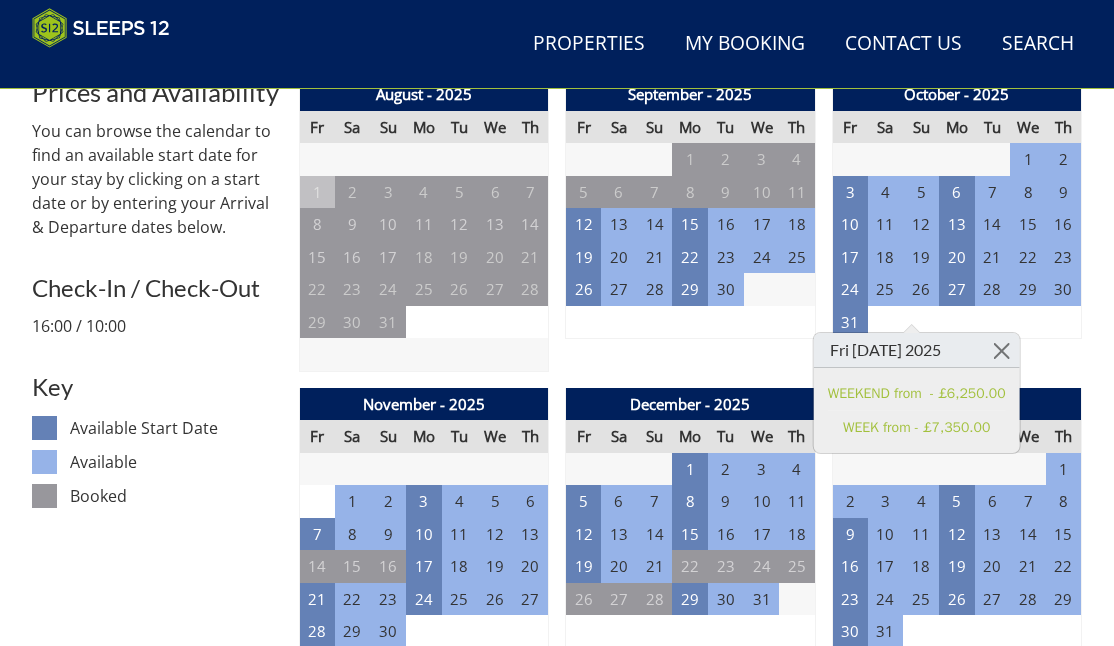 click on "14" at bounding box center (317, 566) 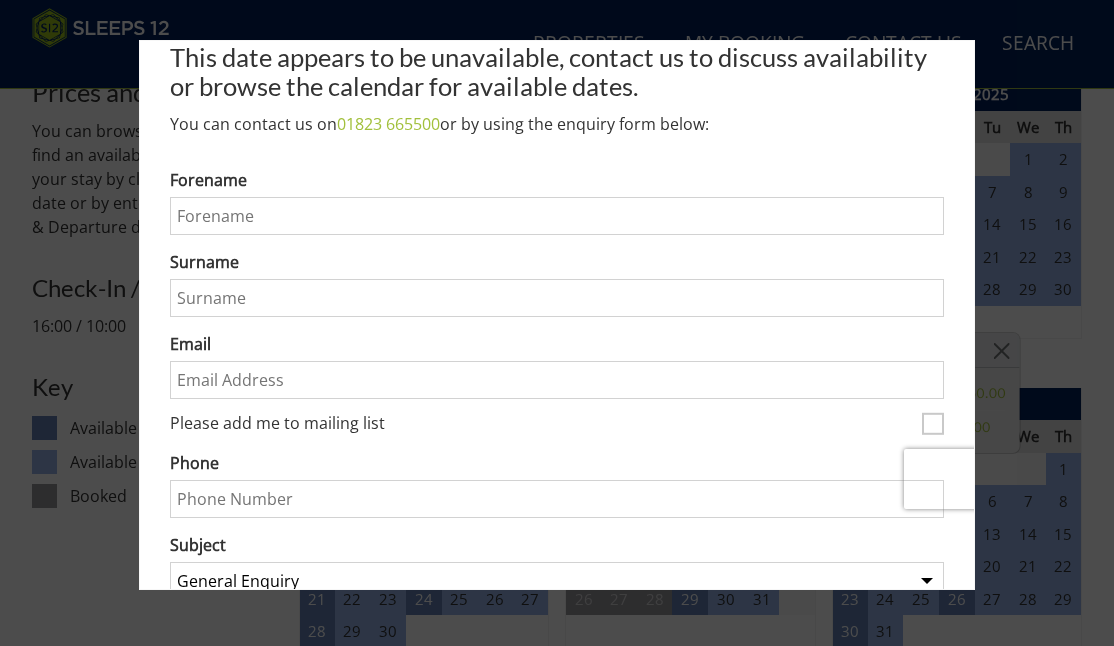 scroll, scrollTop: 0, scrollLeft: 0, axis: both 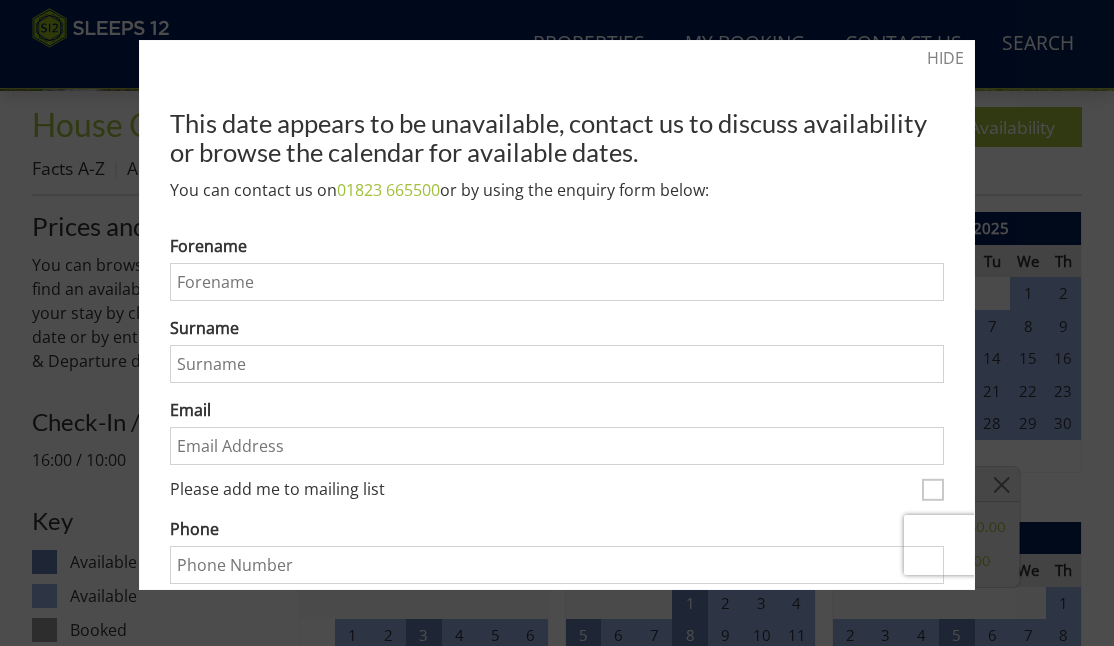 click on "HIDE" at bounding box center [945, 58] 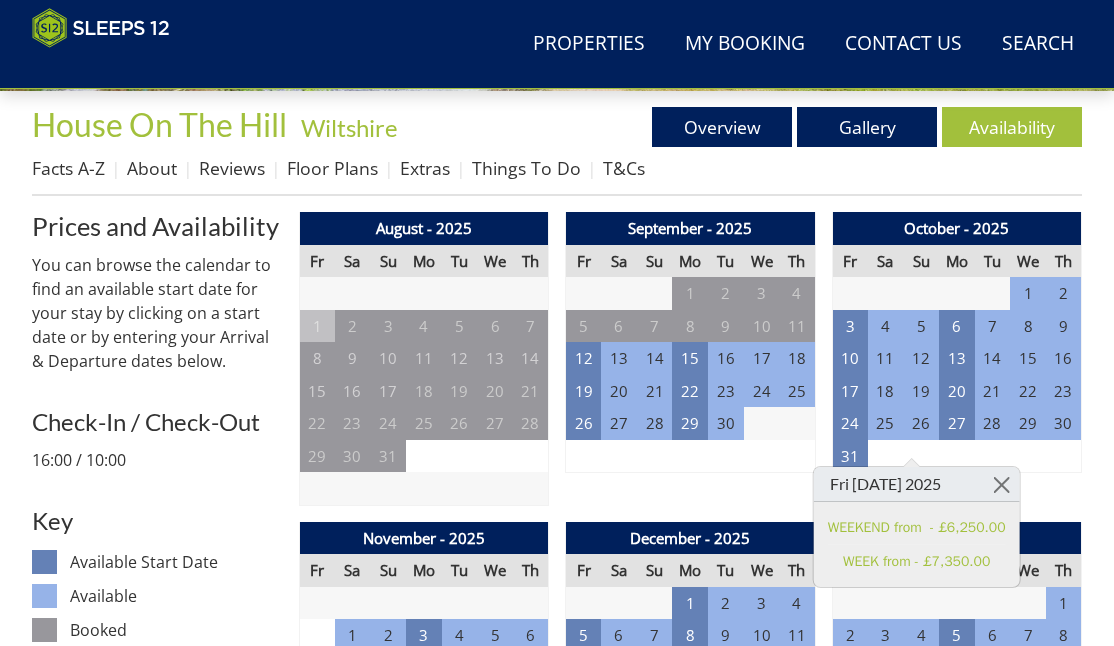 click on "7" at bounding box center [317, 668] 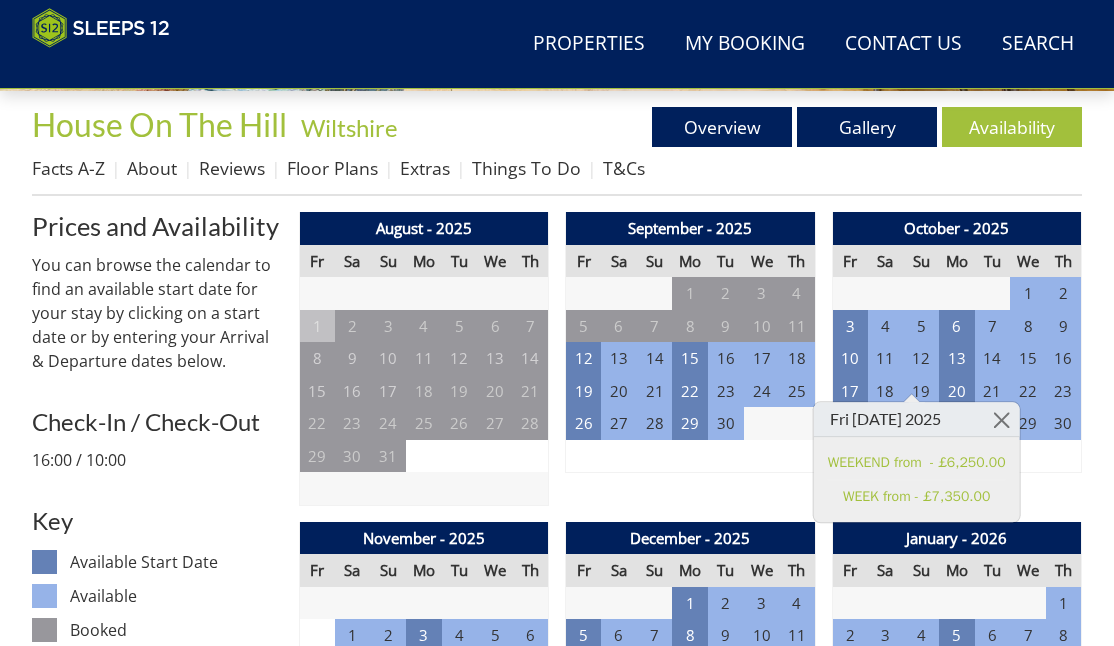 click at bounding box center [912, 397] 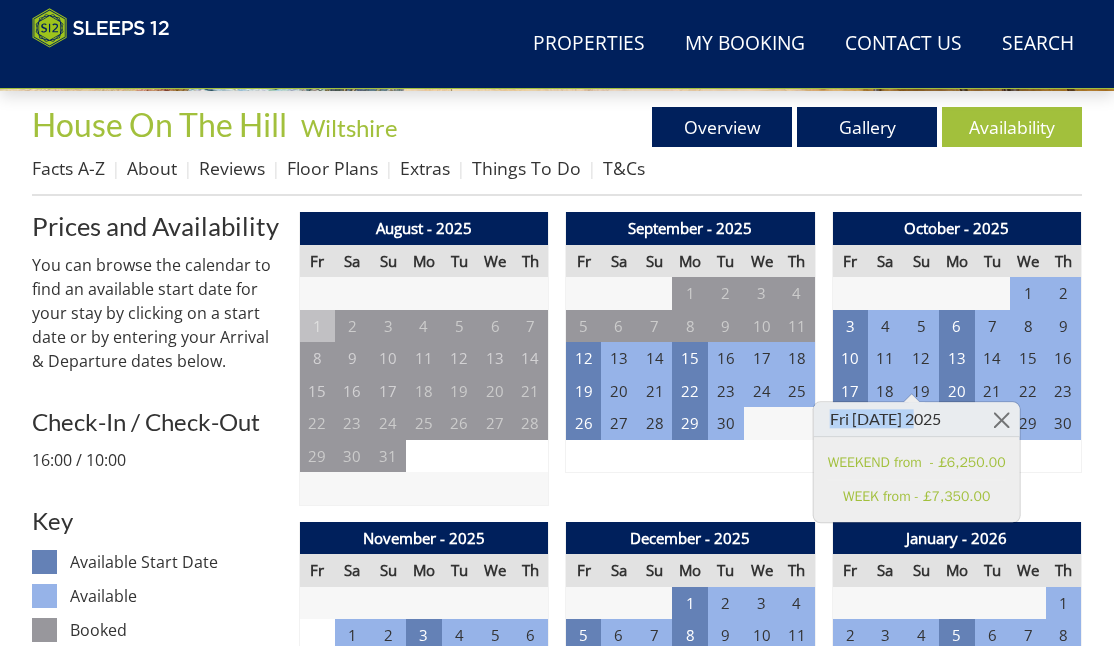 click on "Fri [DATE] 2025" at bounding box center [917, 419] 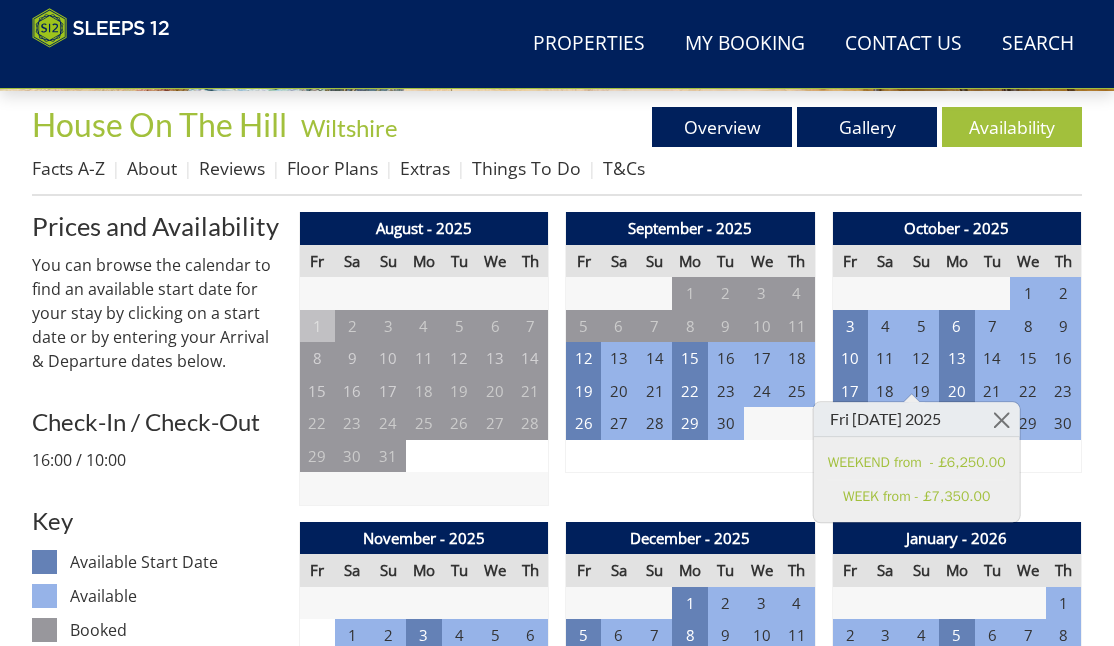click on "Fri [DATE] 2025 WEEKEND from  - £6,250.00 WEEK from  - £7,350.00" at bounding box center [917, 462] 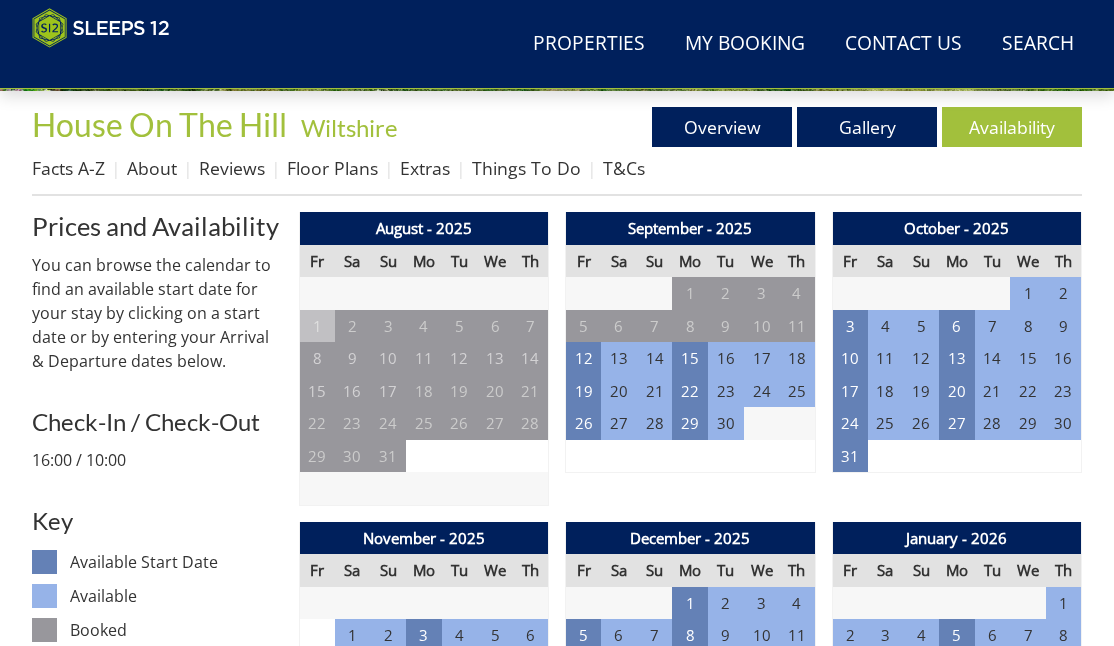 click on "14" at bounding box center (317, 700) 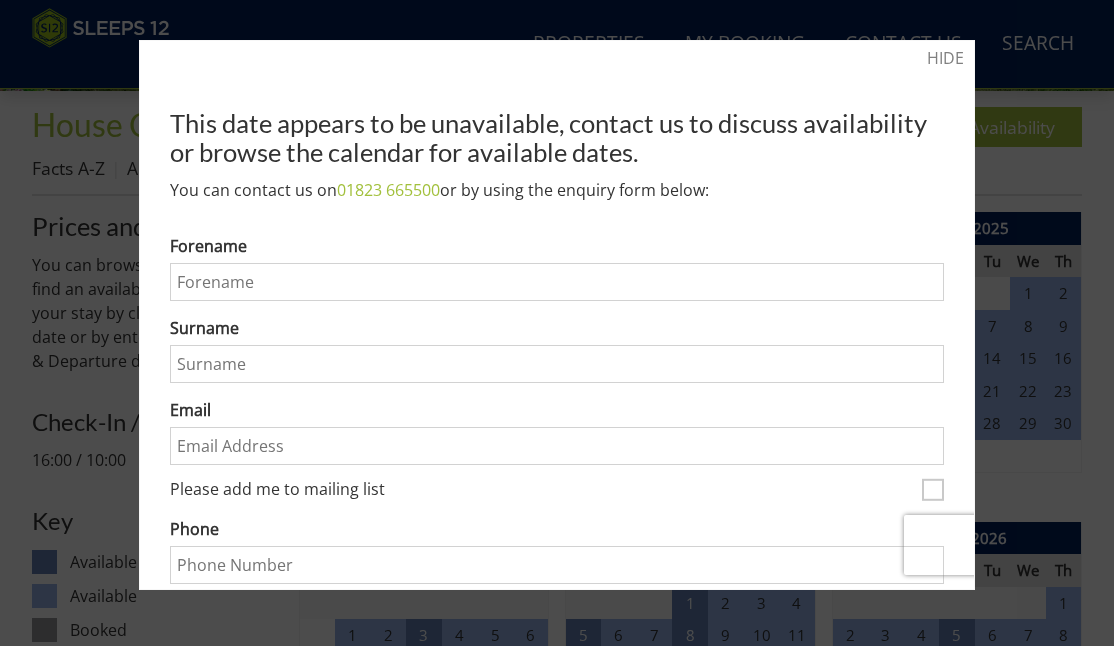 click on "HIDE" at bounding box center [945, 58] 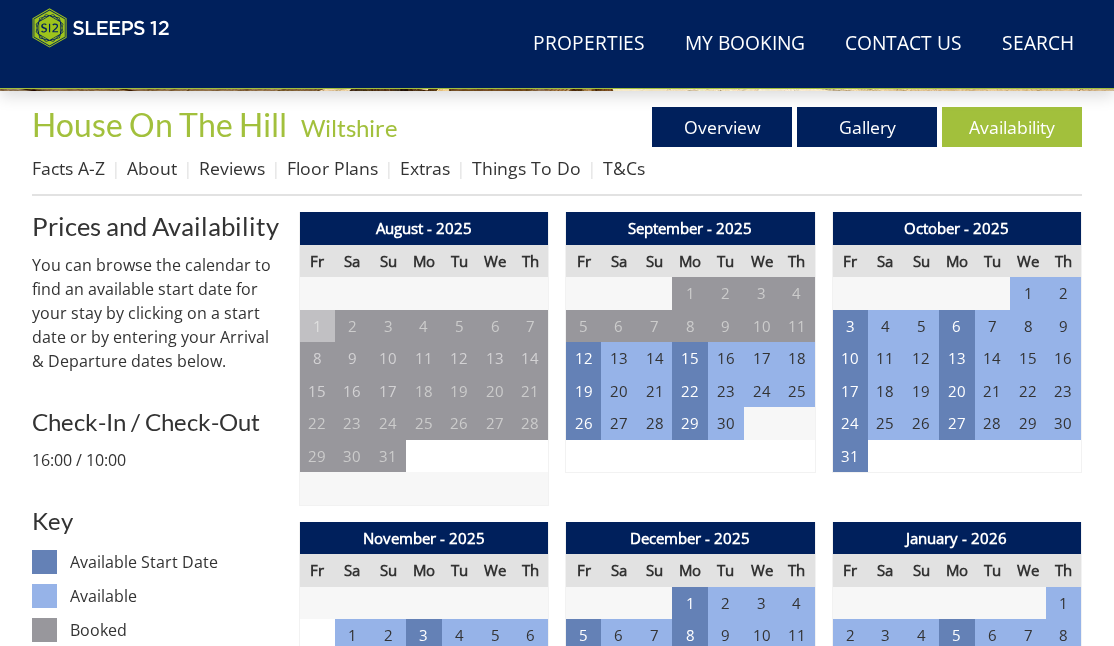 click on "21" at bounding box center (317, 733) 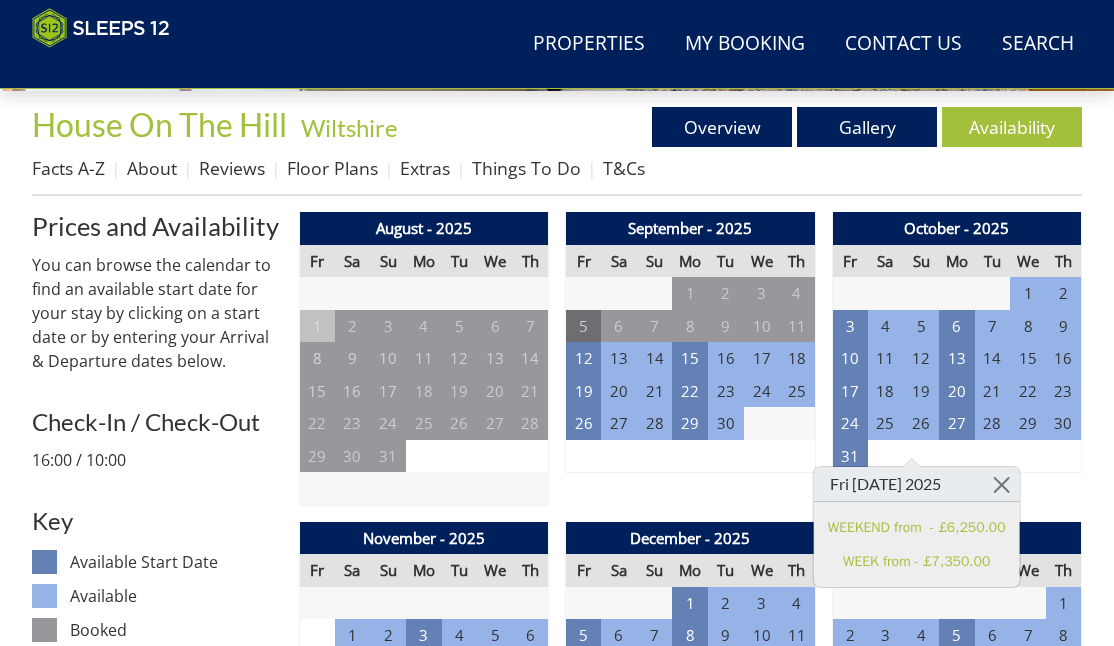 click on "5" at bounding box center [584, 326] 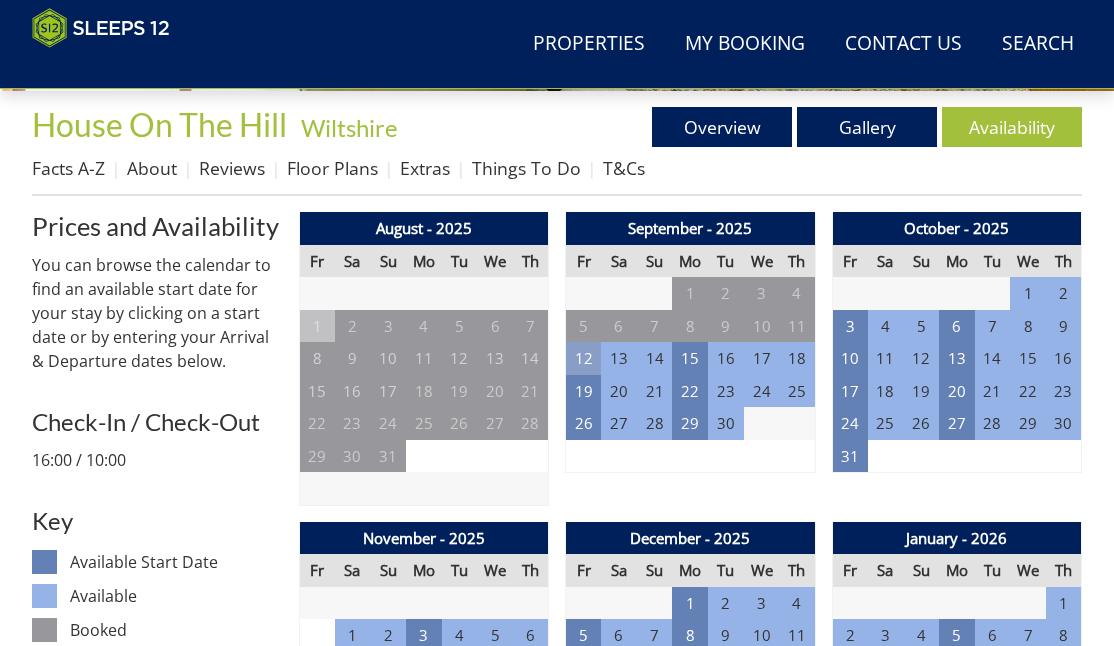 click on "12" at bounding box center (584, 358) 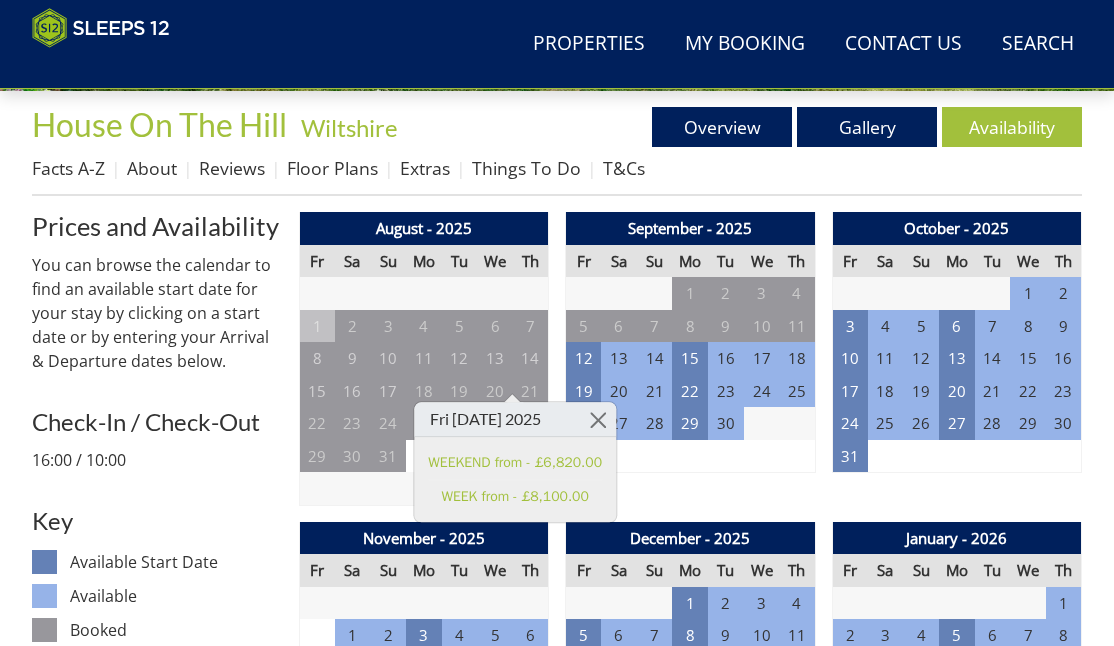 drag, startPoint x: 517, startPoint y: 381, endPoint x: 653, endPoint y: 510, distance: 187.44865 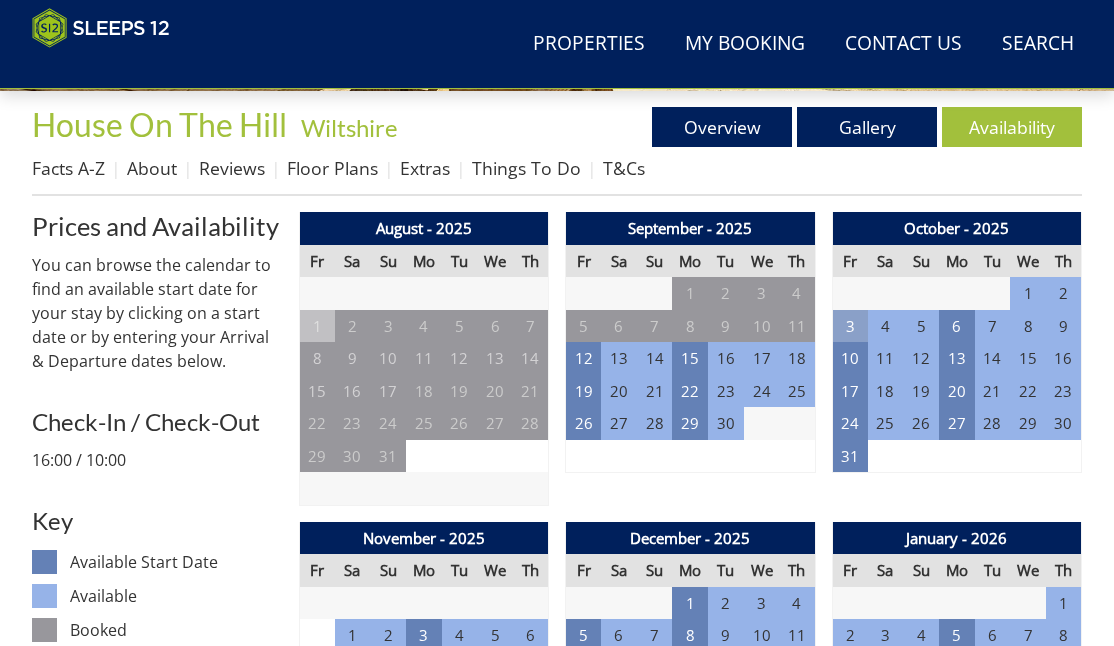 click on "3" at bounding box center [850, 326] 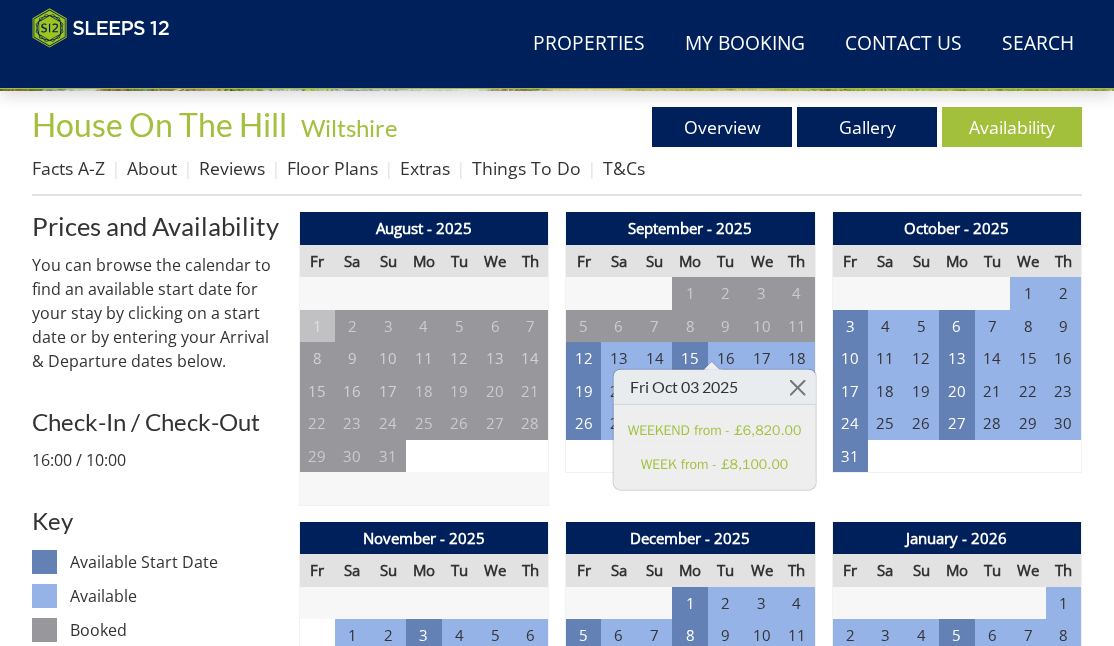 click on "October - 2025
Fr
Sa
Su
Mo
Tu
We
Th
26
27
28
29
30
1
2
3
4
5
6
7
8
9
10
11" at bounding box center [957, 359] 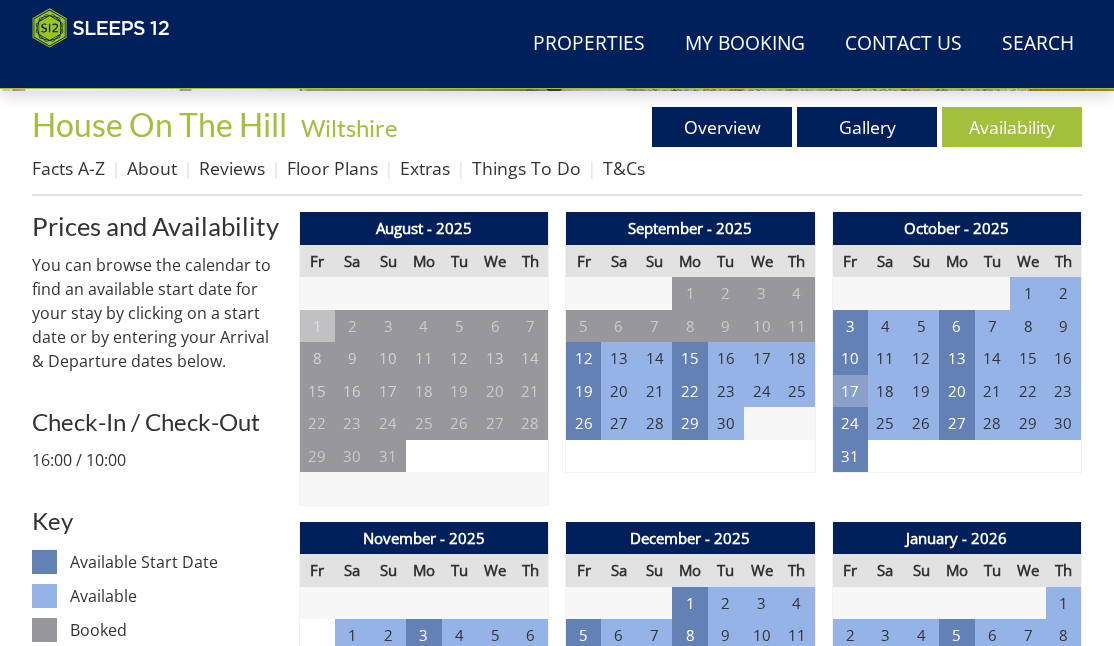 click on "17" at bounding box center (850, 391) 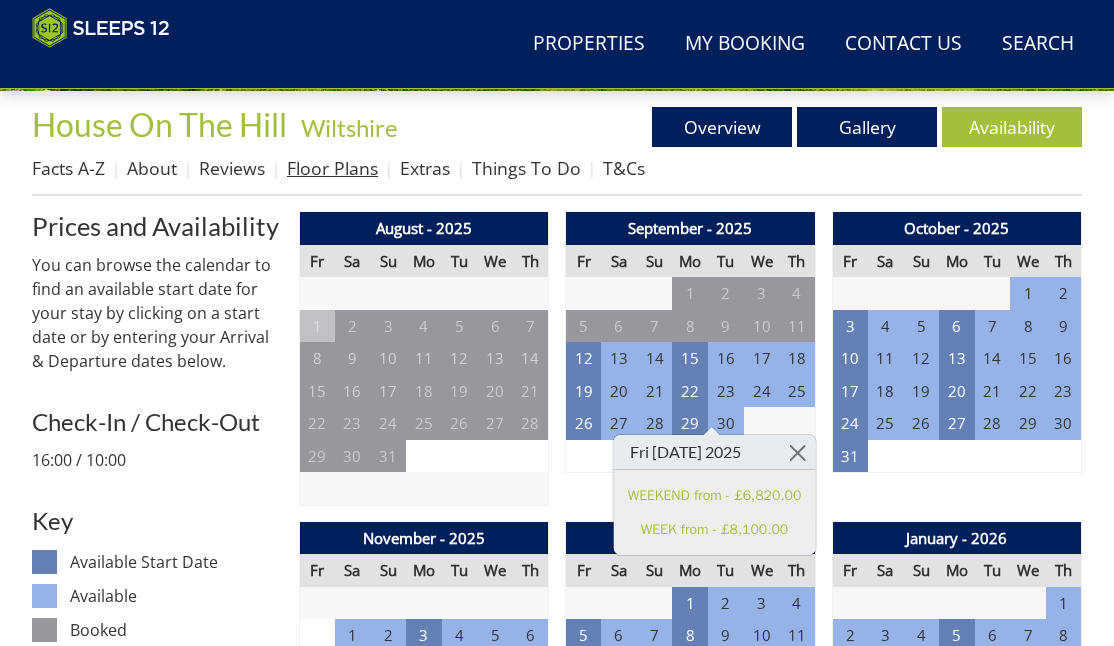 click on "Floor Plans" at bounding box center (332, 168) 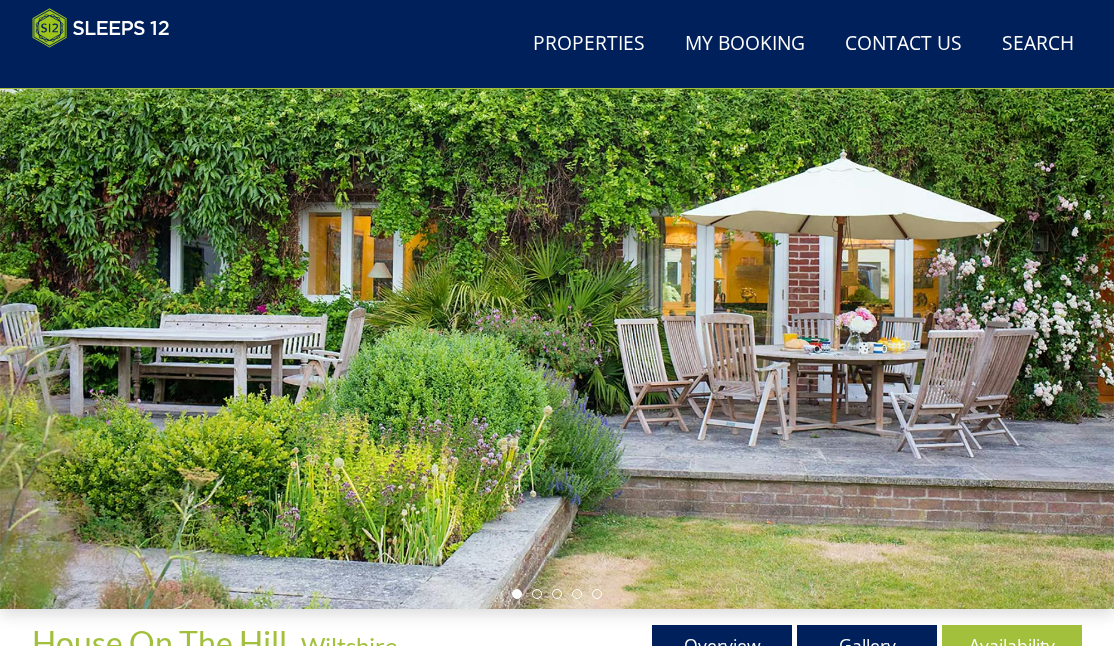 scroll, scrollTop: 266, scrollLeft: 0, axis: vertical 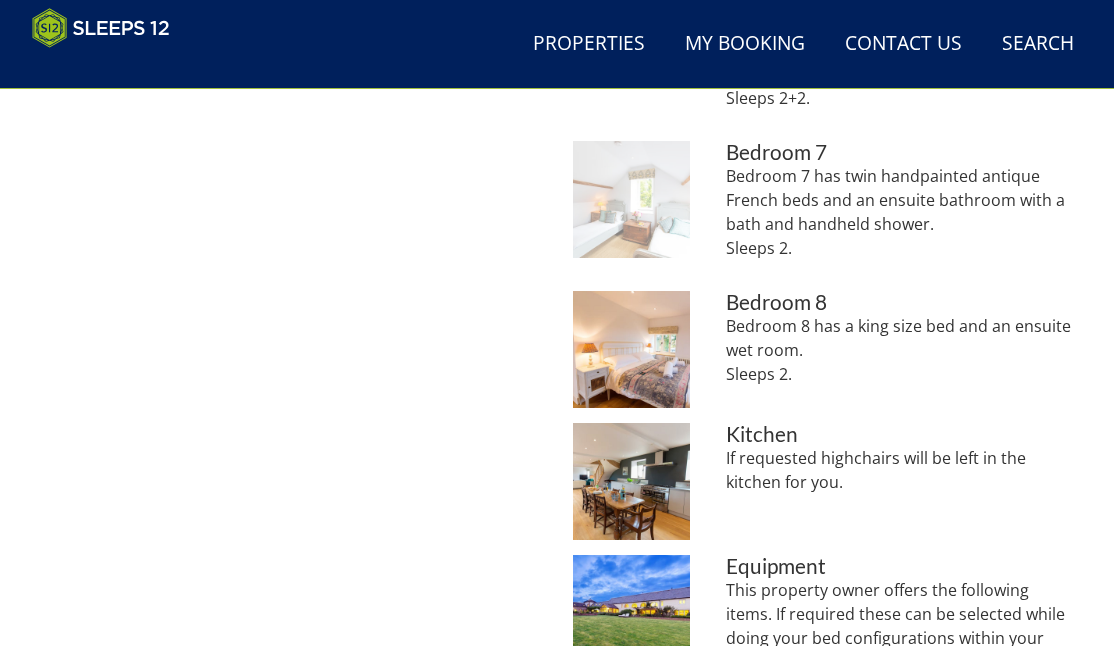 click at bounding box center (631, 199) 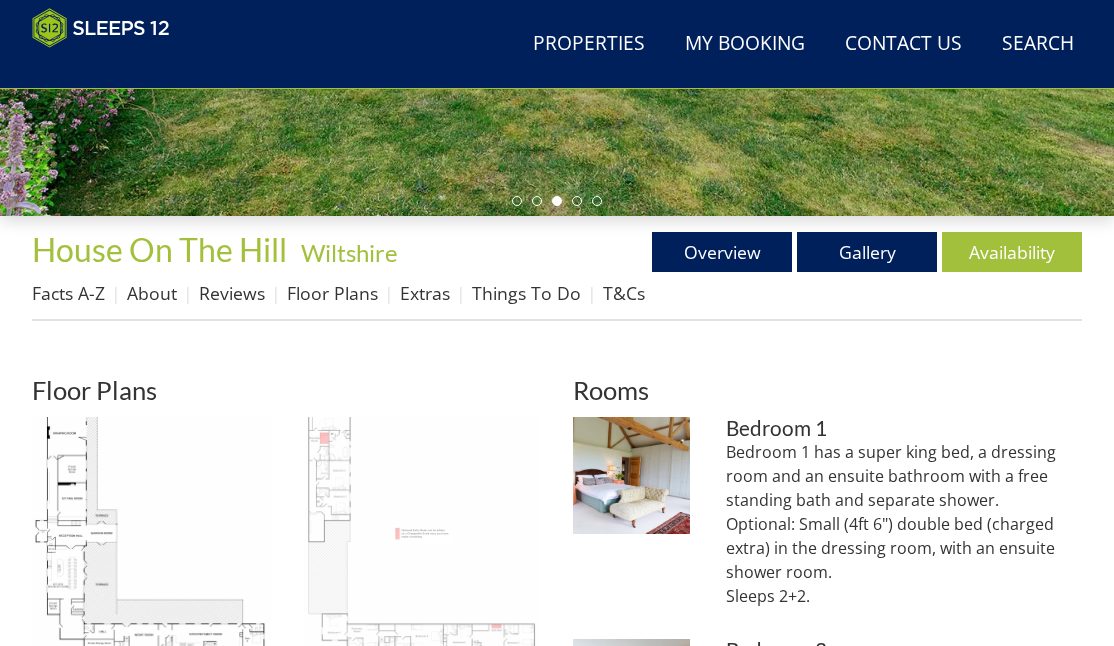 scroll, scrollTop: 532, scrollLeft: 0, axis: vertical 